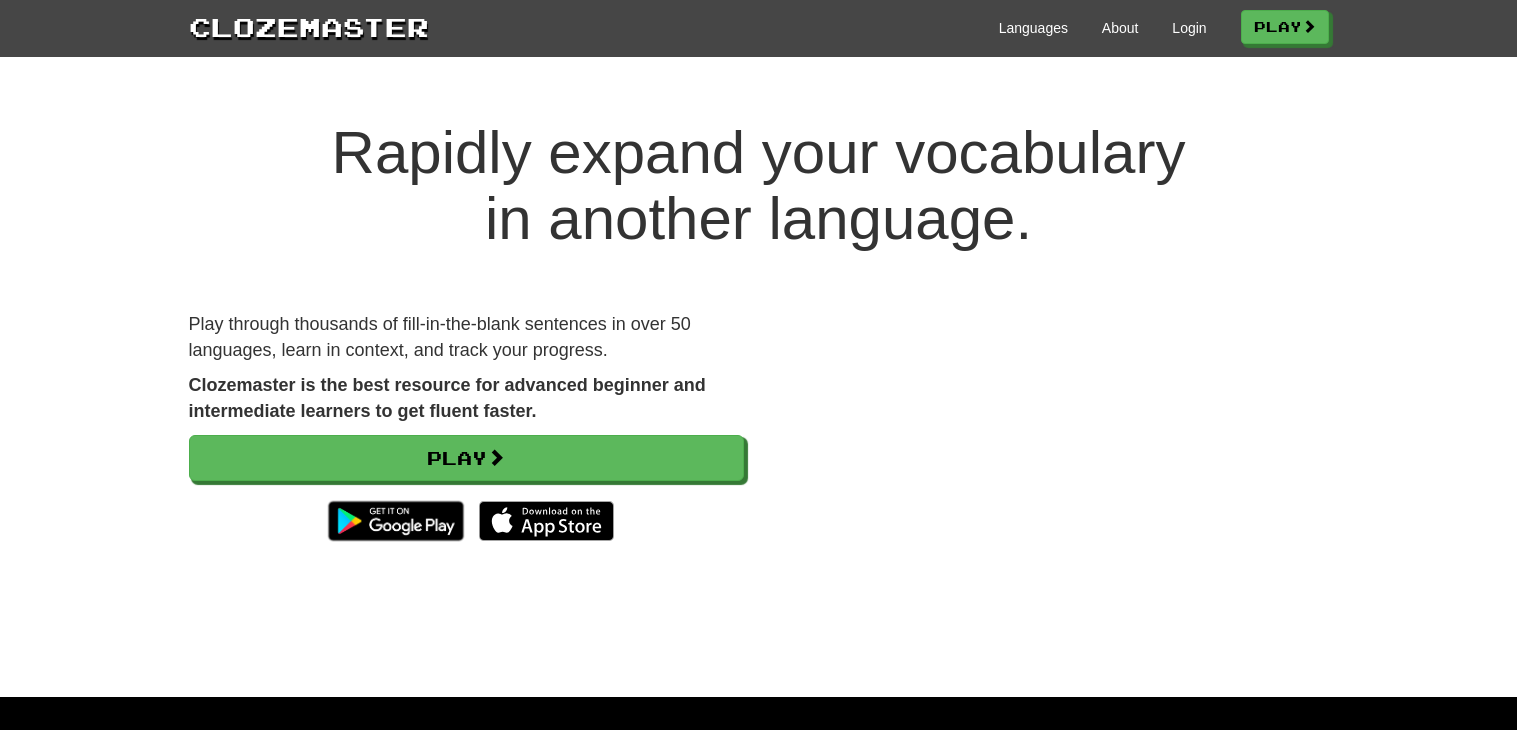 scroll, scrollTop: 0, scrollLeft: 0, axis: both 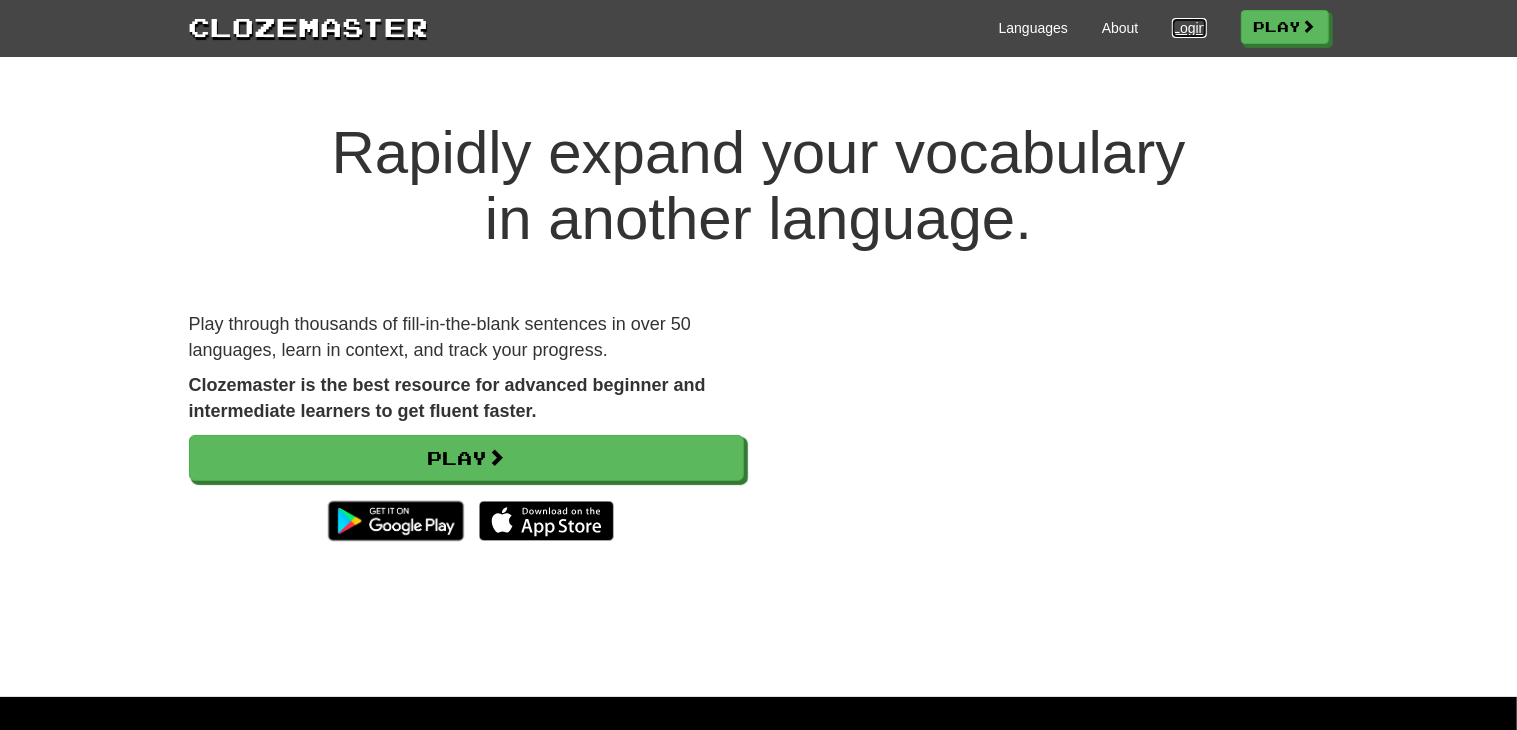 click on "Login" at bounding box center (1189, 28) 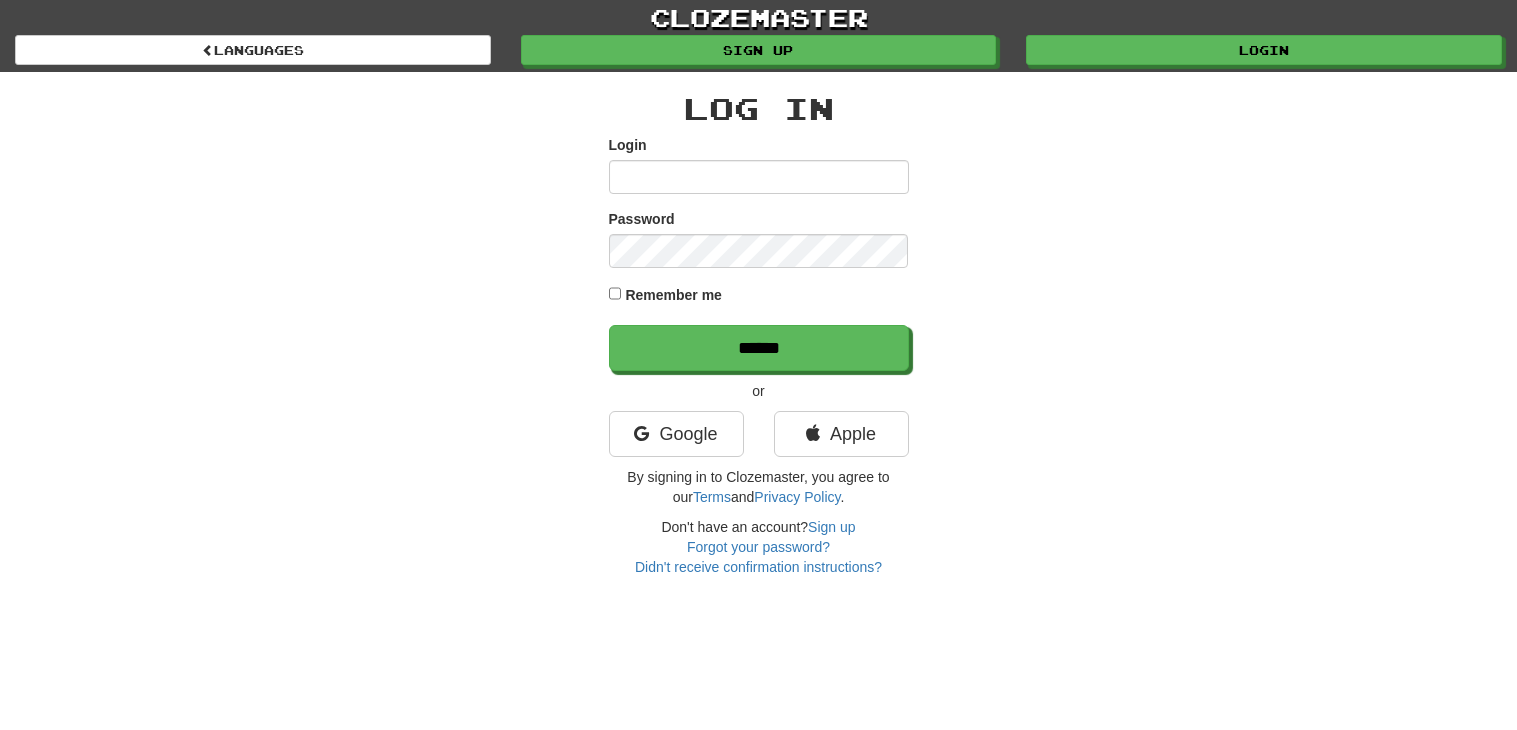 scroll, scrollTop: 0, scrollLeft: 0, axis: both 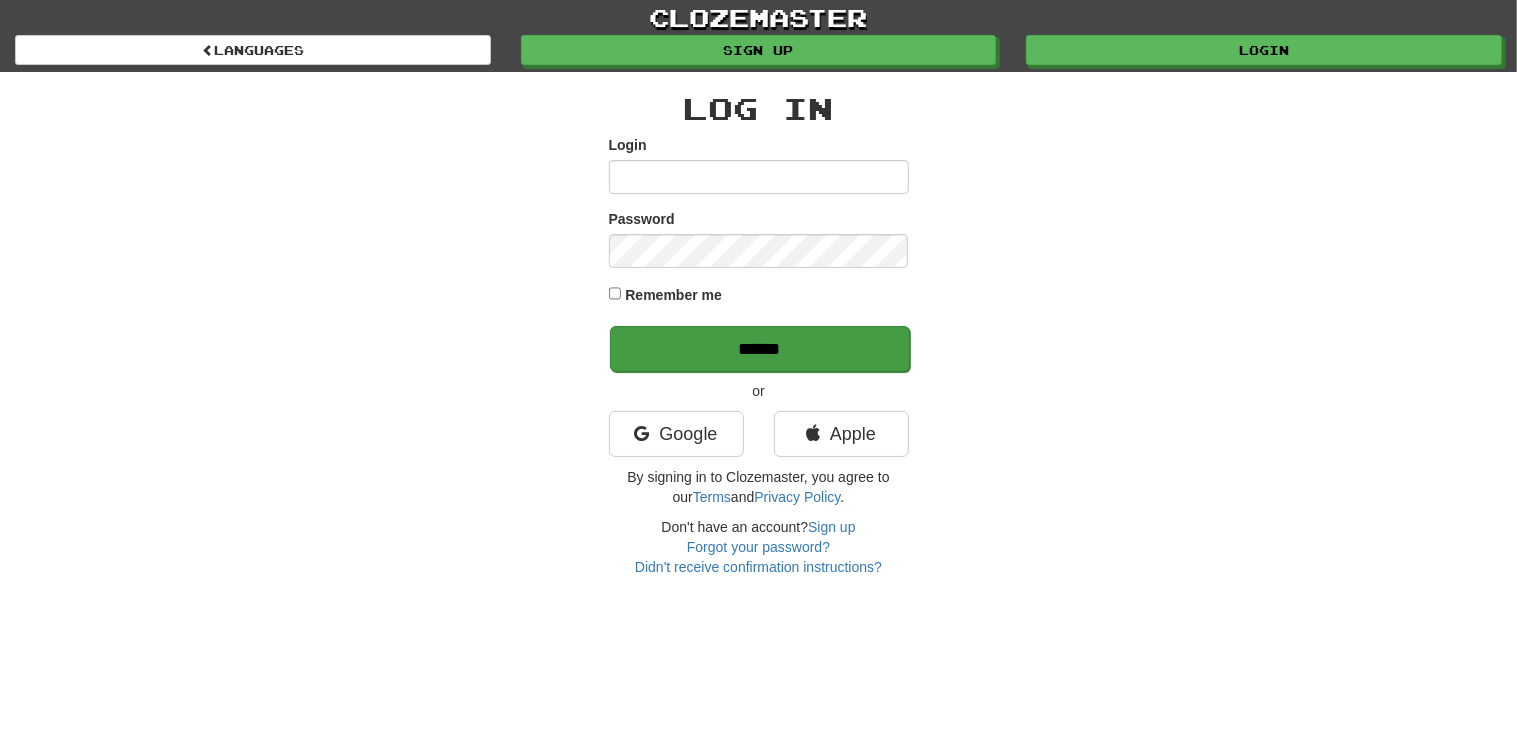 type on "*******" 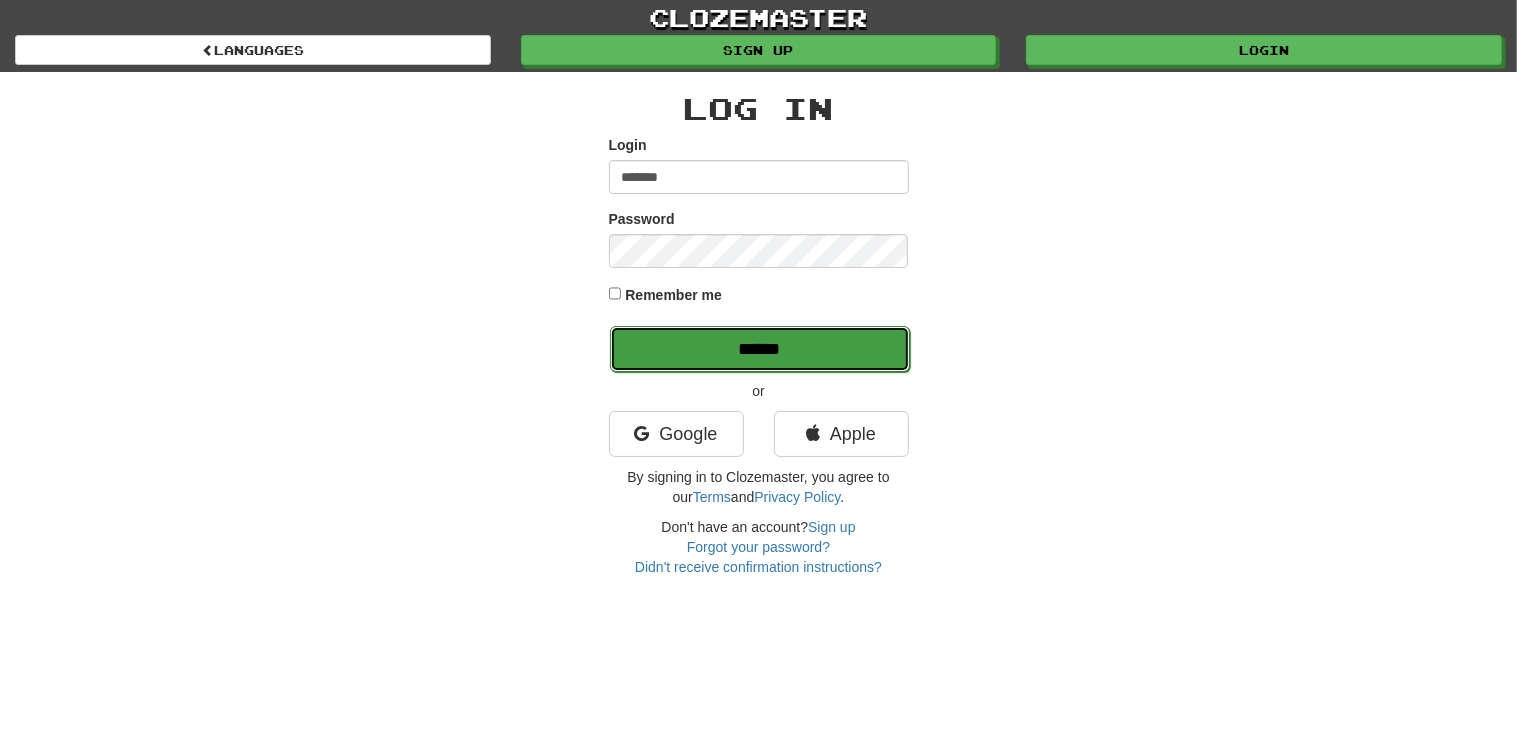 click on "******" at bounding box center (760, 349) 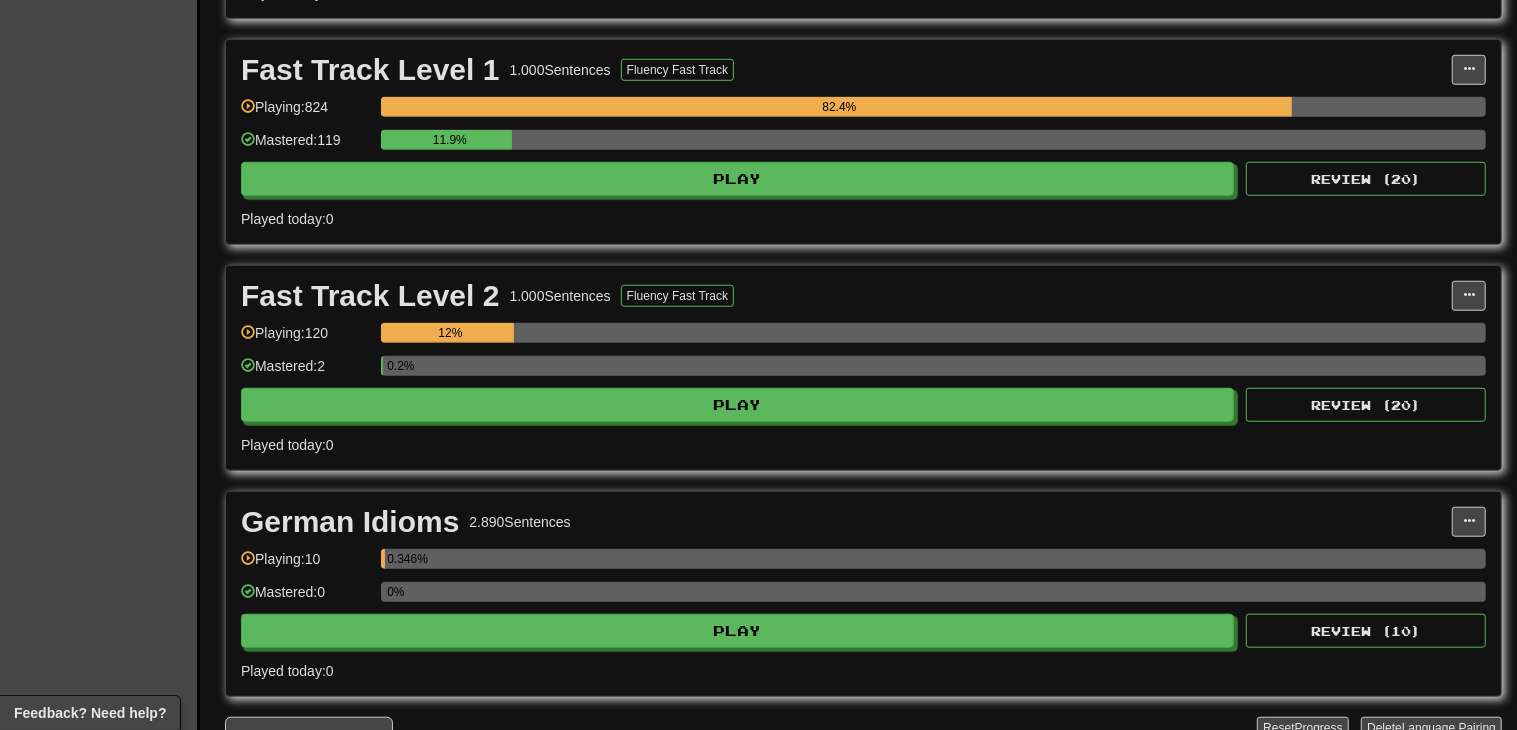 scroll, scrollTop: 1105, scrollLeft: 0, axis: vertical 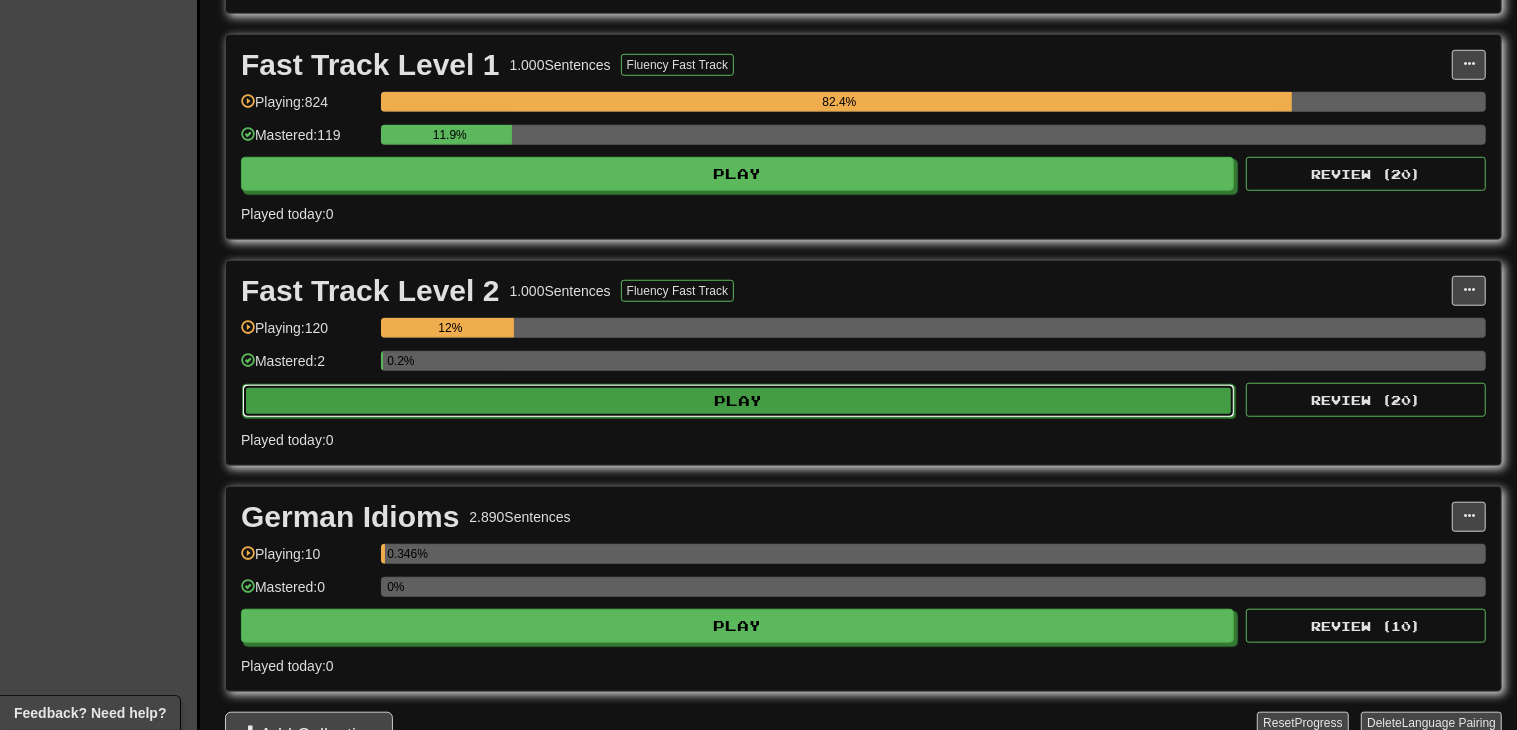 click on "Play" at bounding box center (738, 401) 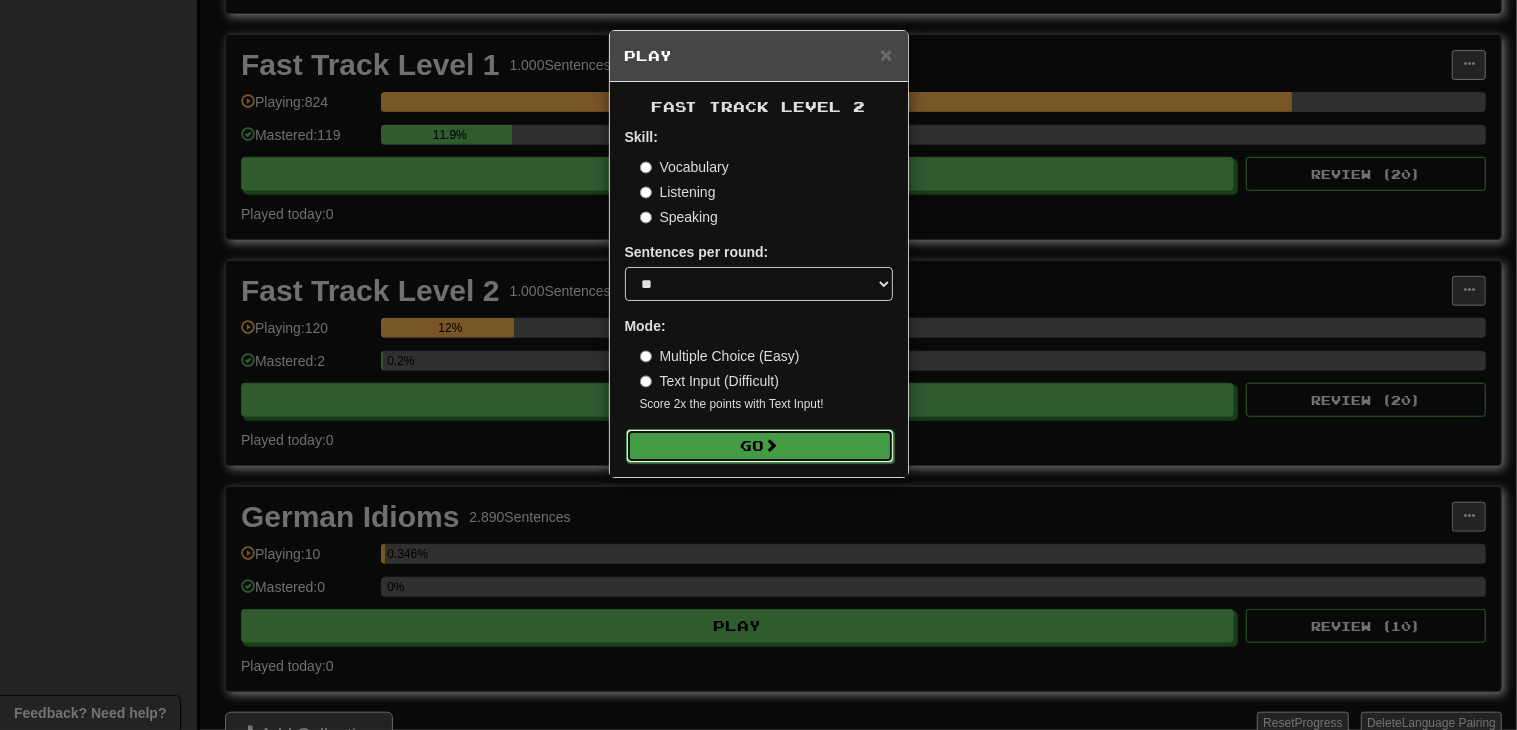 click on "Go" at bounding box center (760, 446) 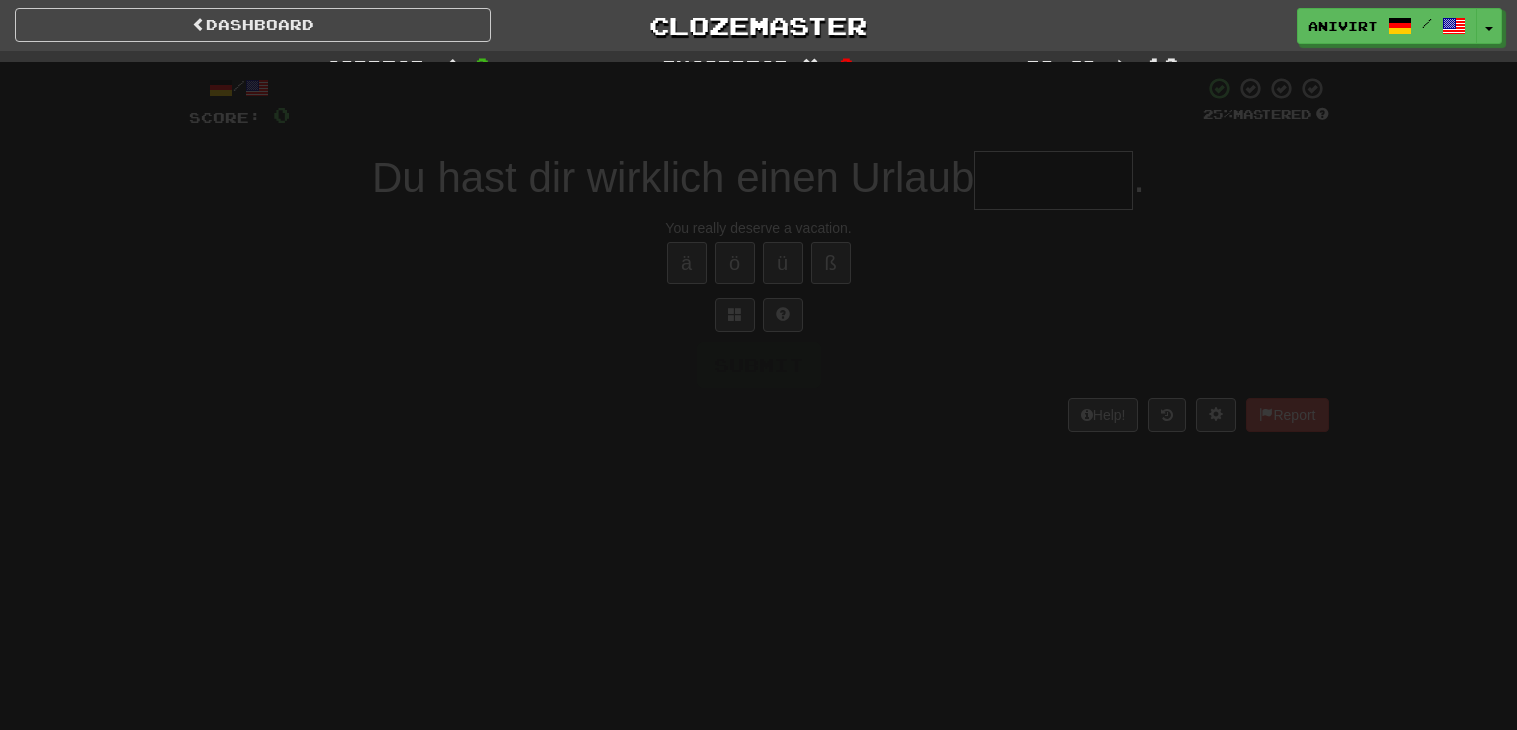 scroll, scrollTop: 0, scrollLeft: 0, axis: both 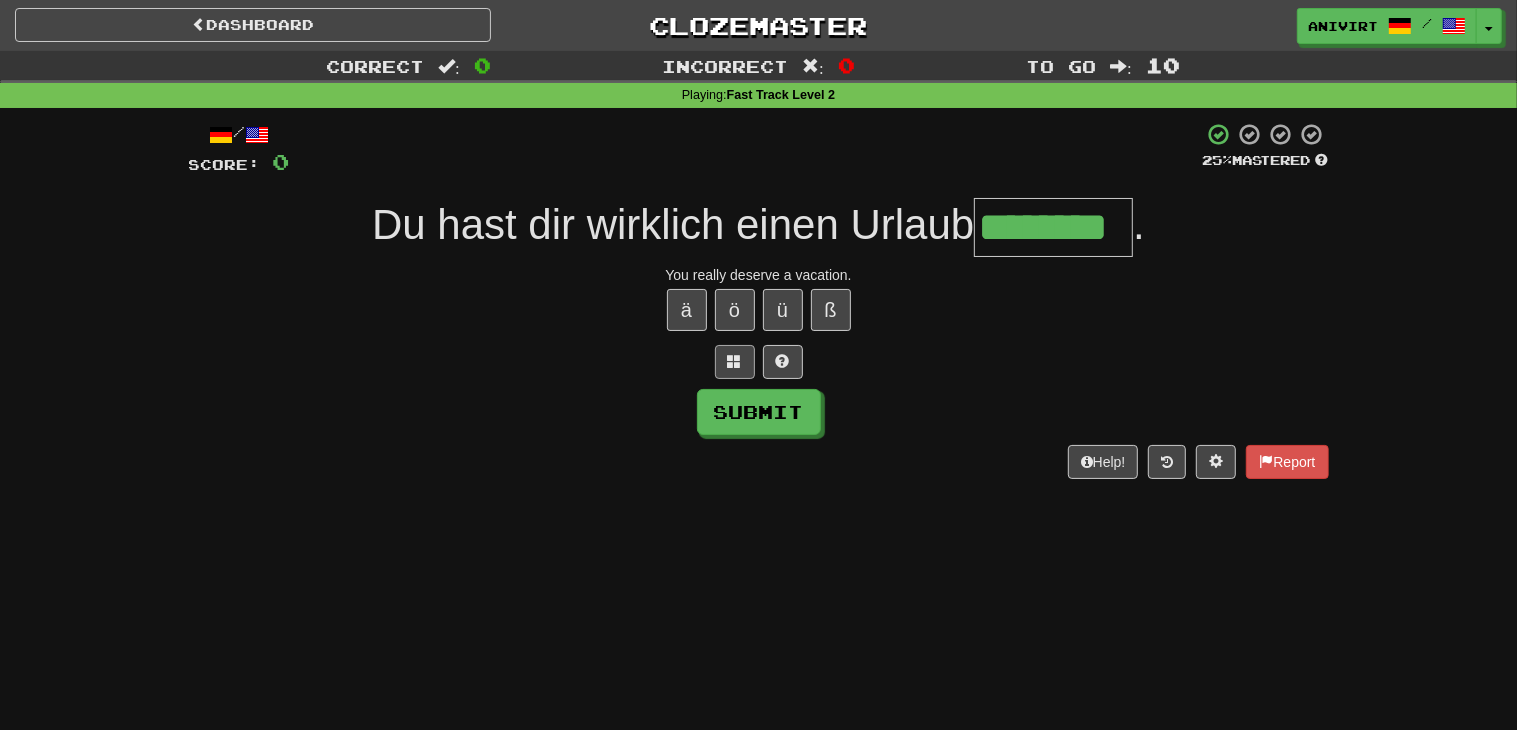 type on "********" 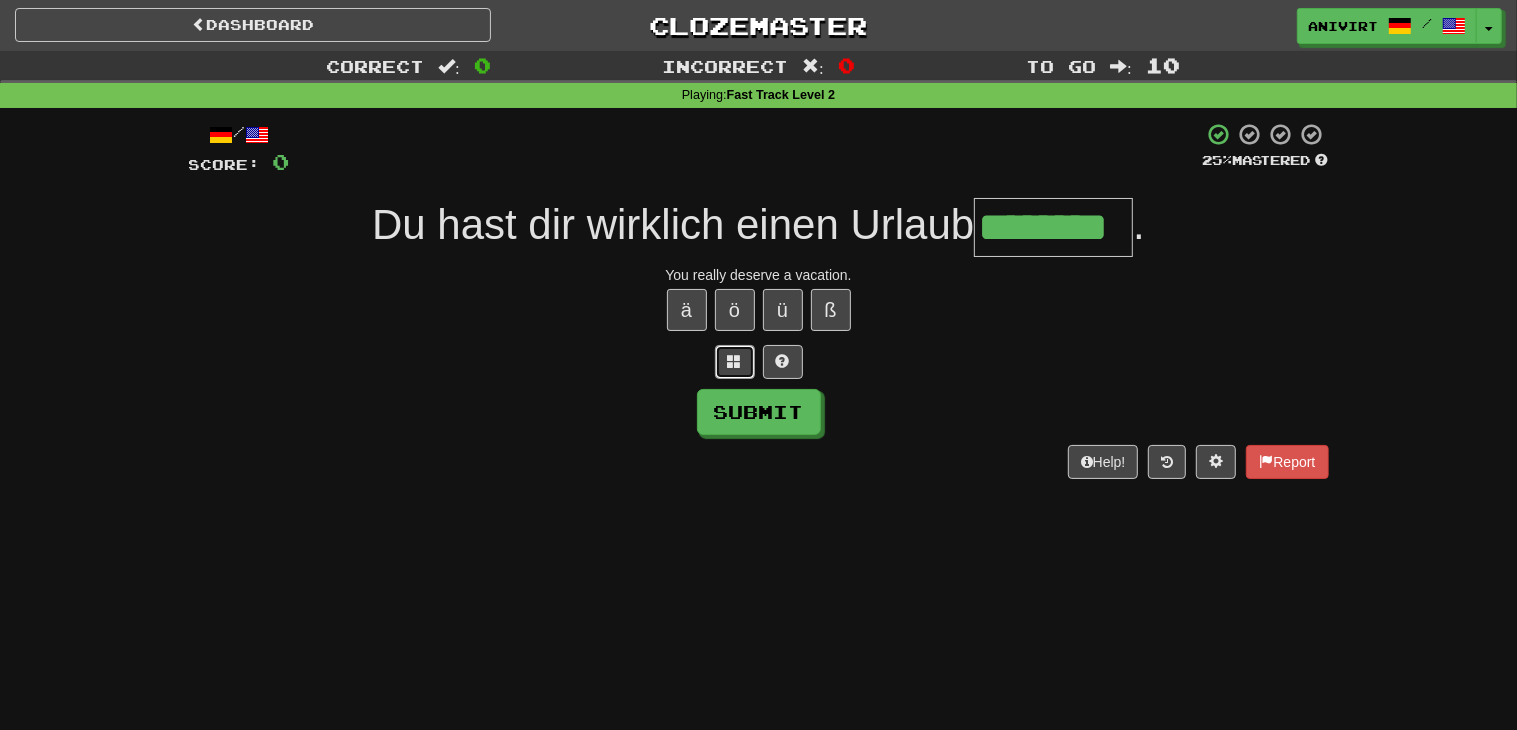 click at bounding box center [735, 362] 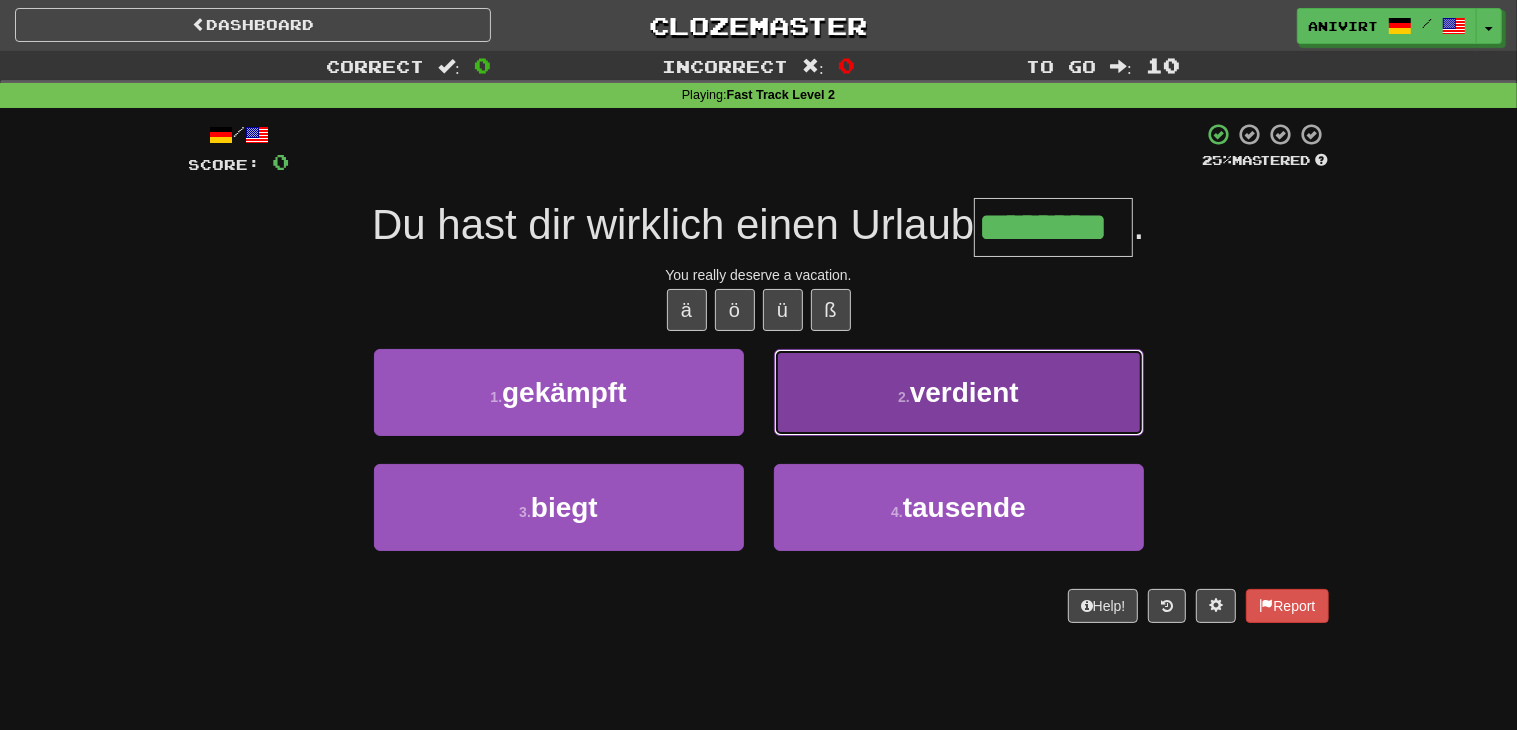 click on "2 .  verdient" at bounding box center (959, 392) 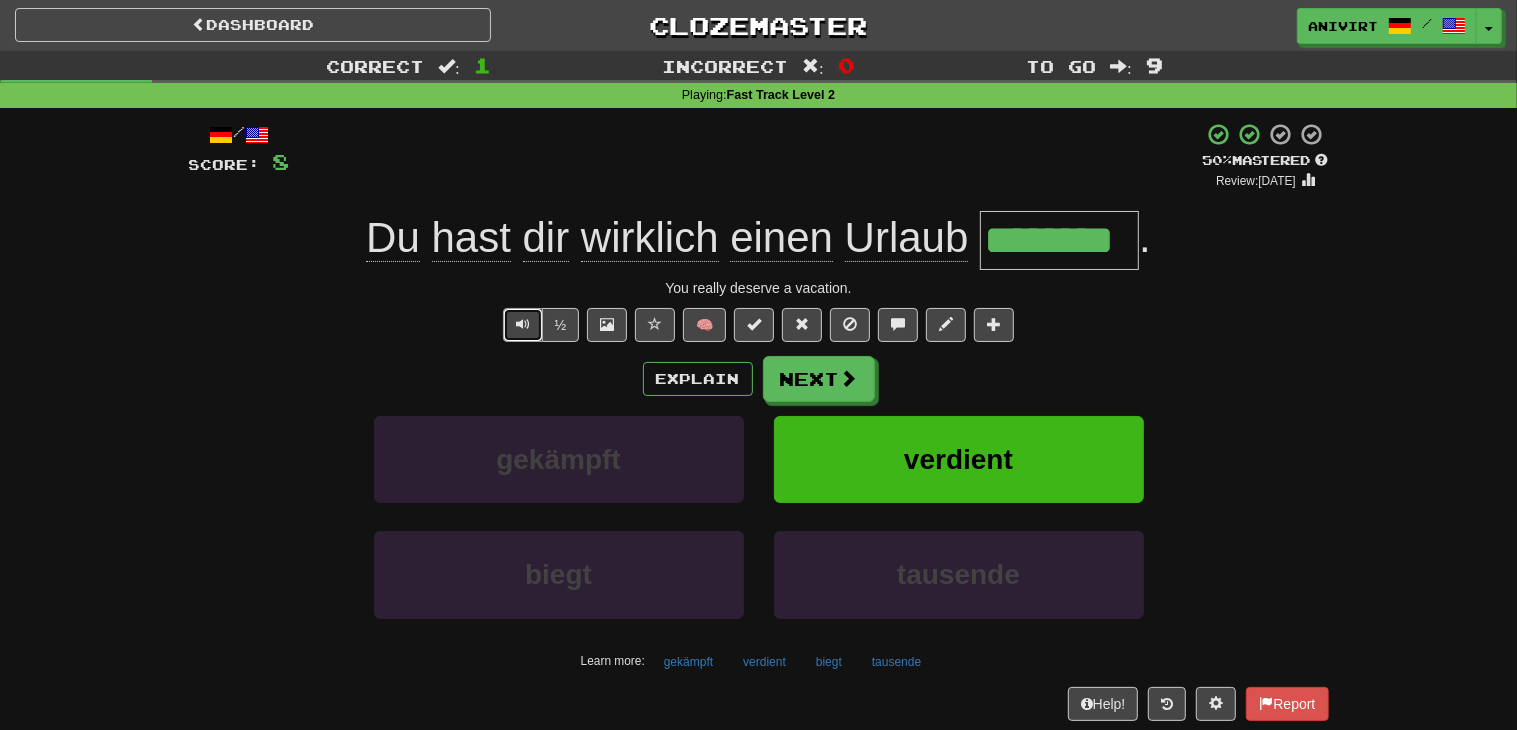 click at bounding box center [523, 324] 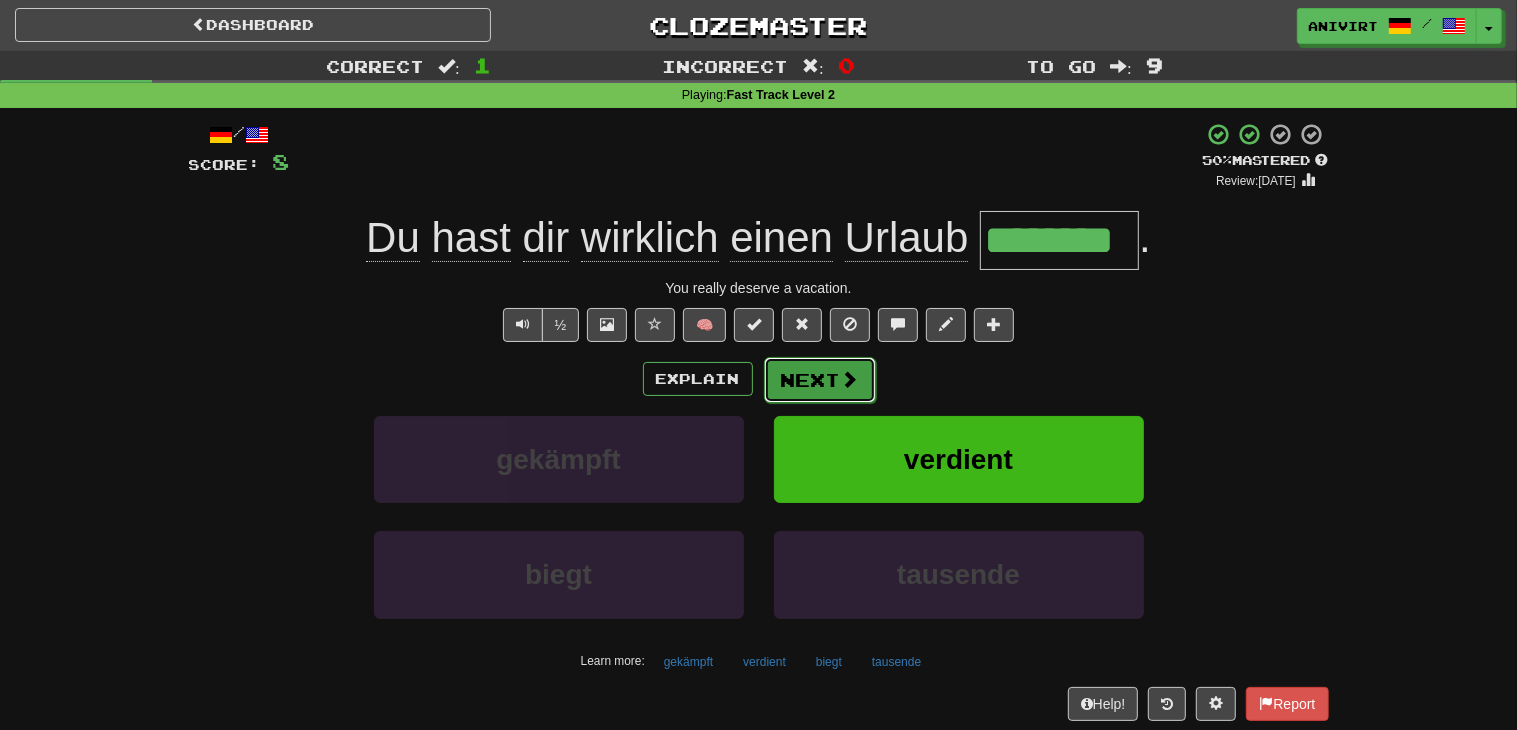 click on "Next" at bounding box center [820, 380] 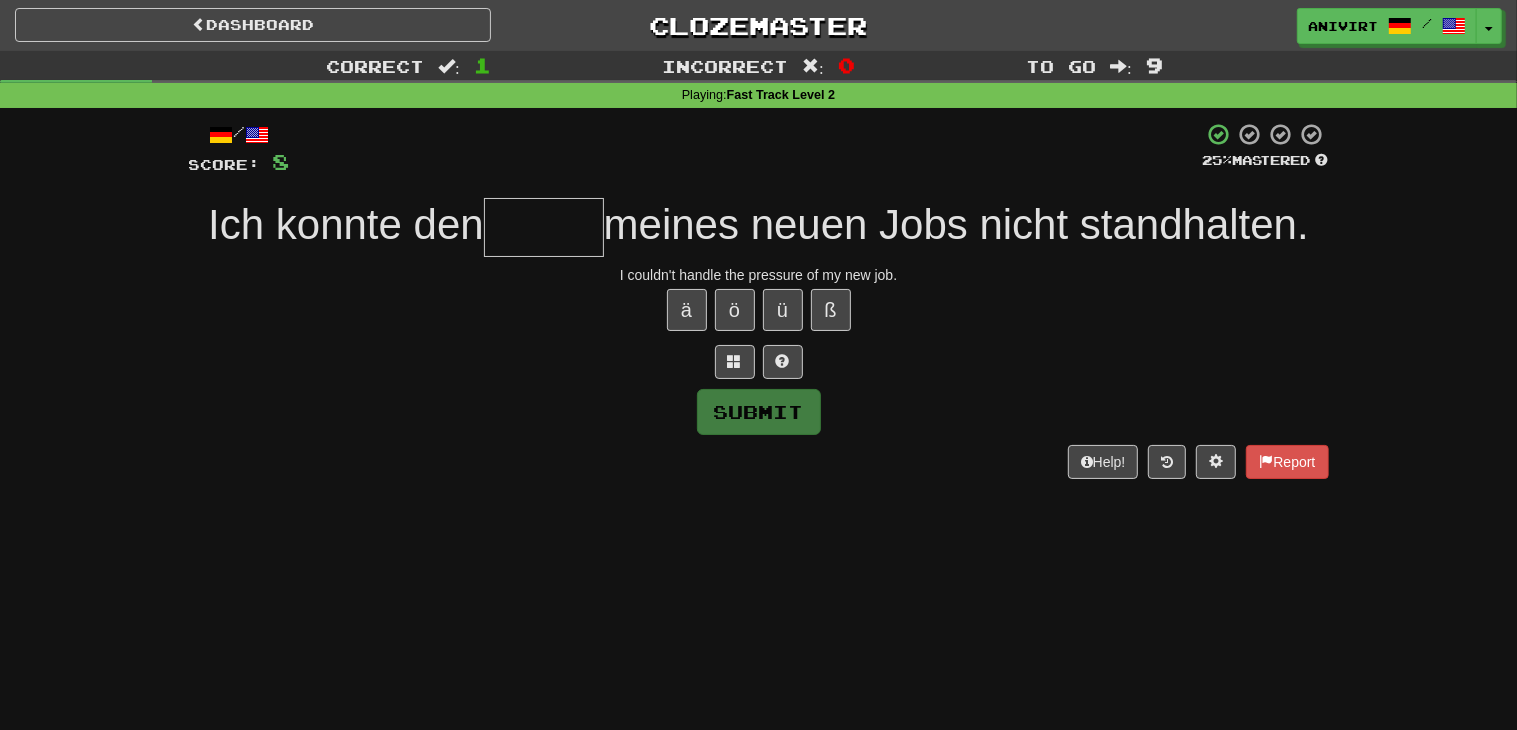 type on "*" 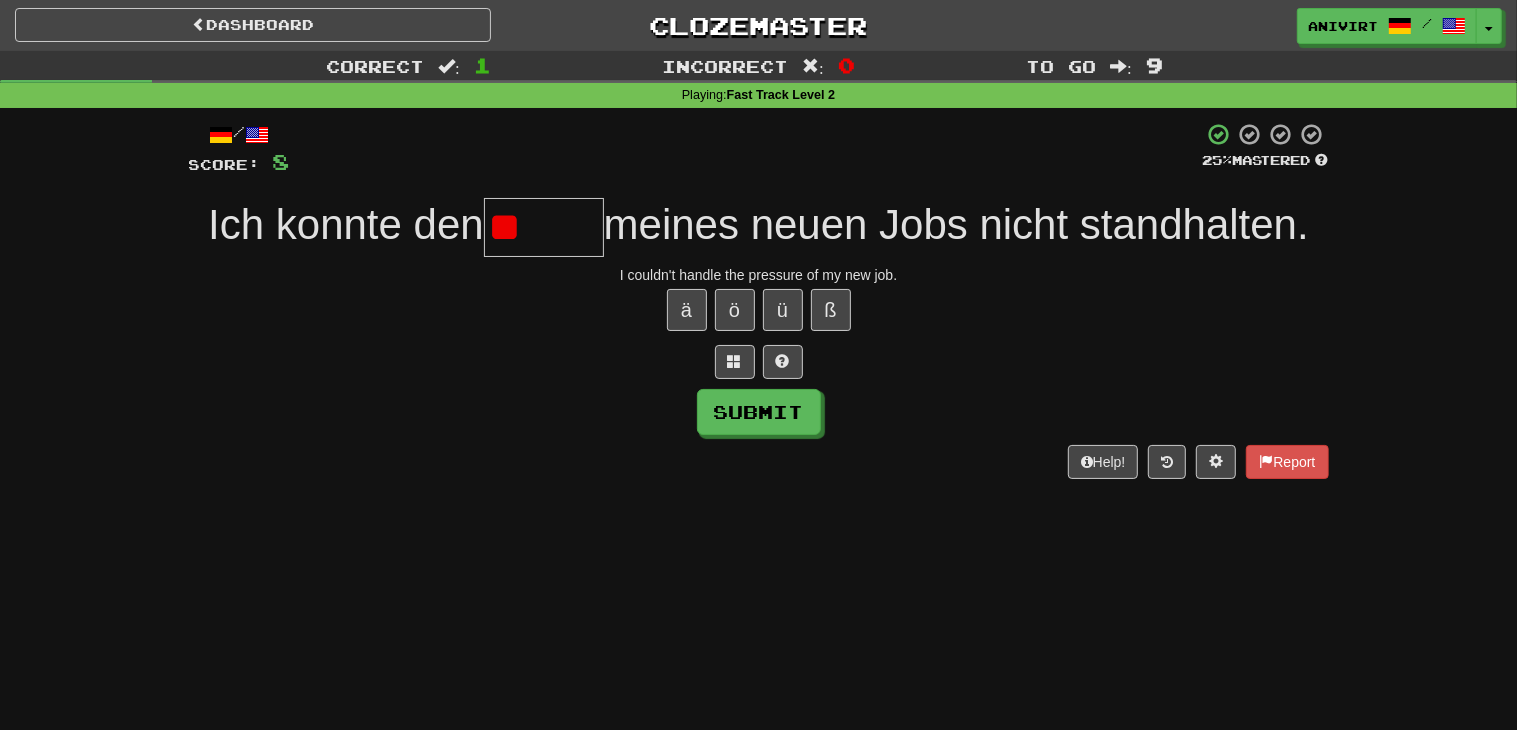 type on "*" 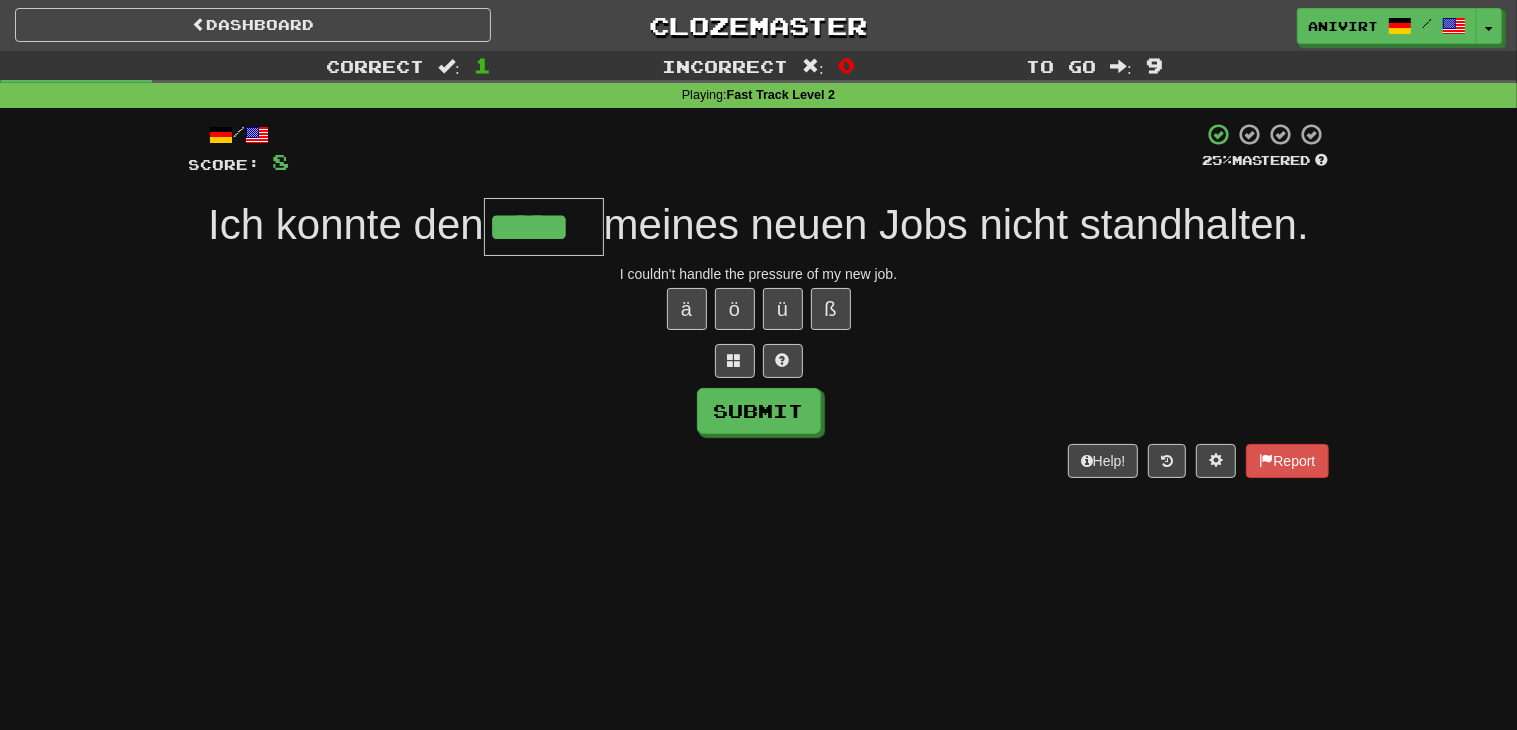 scroll, scrollTop: 0, scrollLeft: 0, axis: both 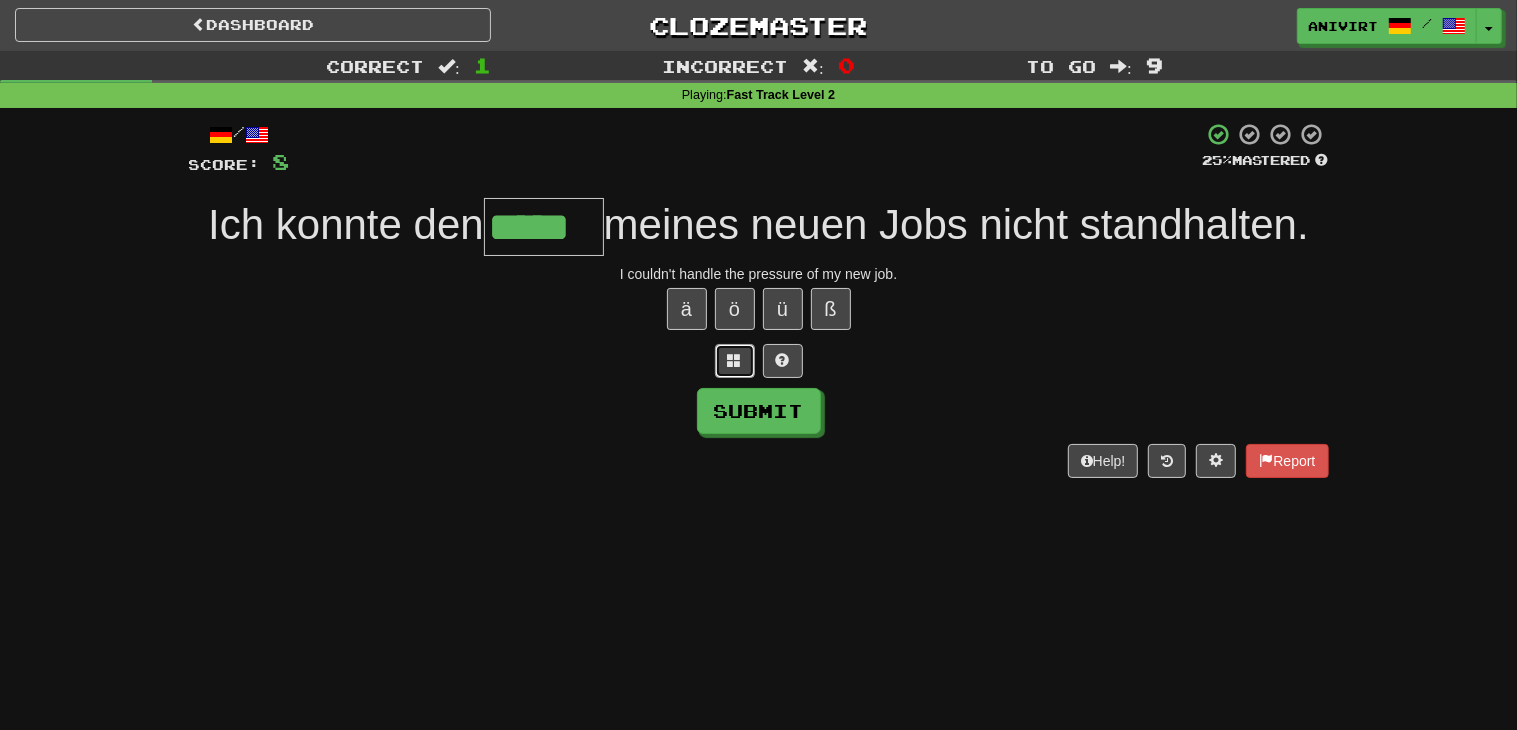 click at bounding box center [735, 361] 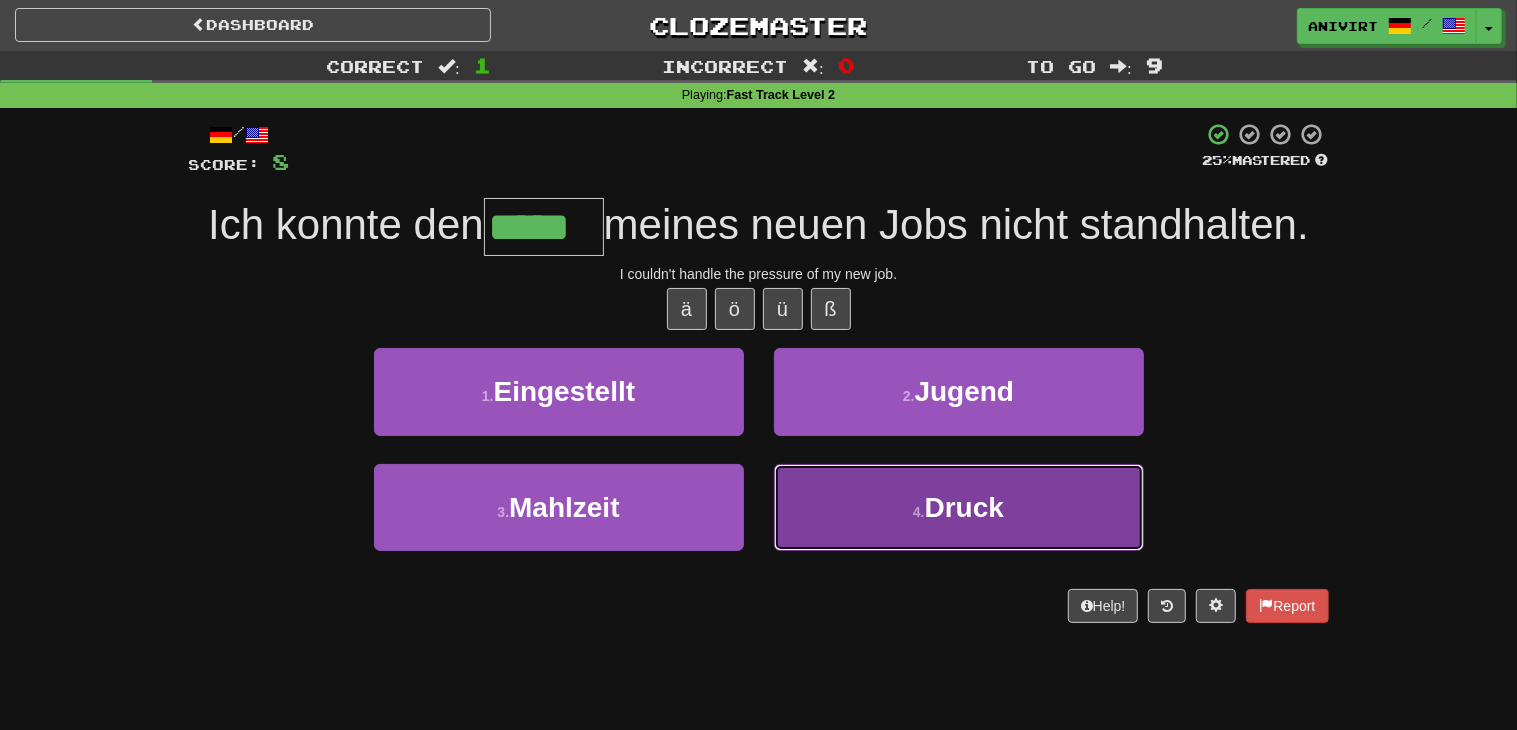 click on "Druck" at bounding box center (964, 507) 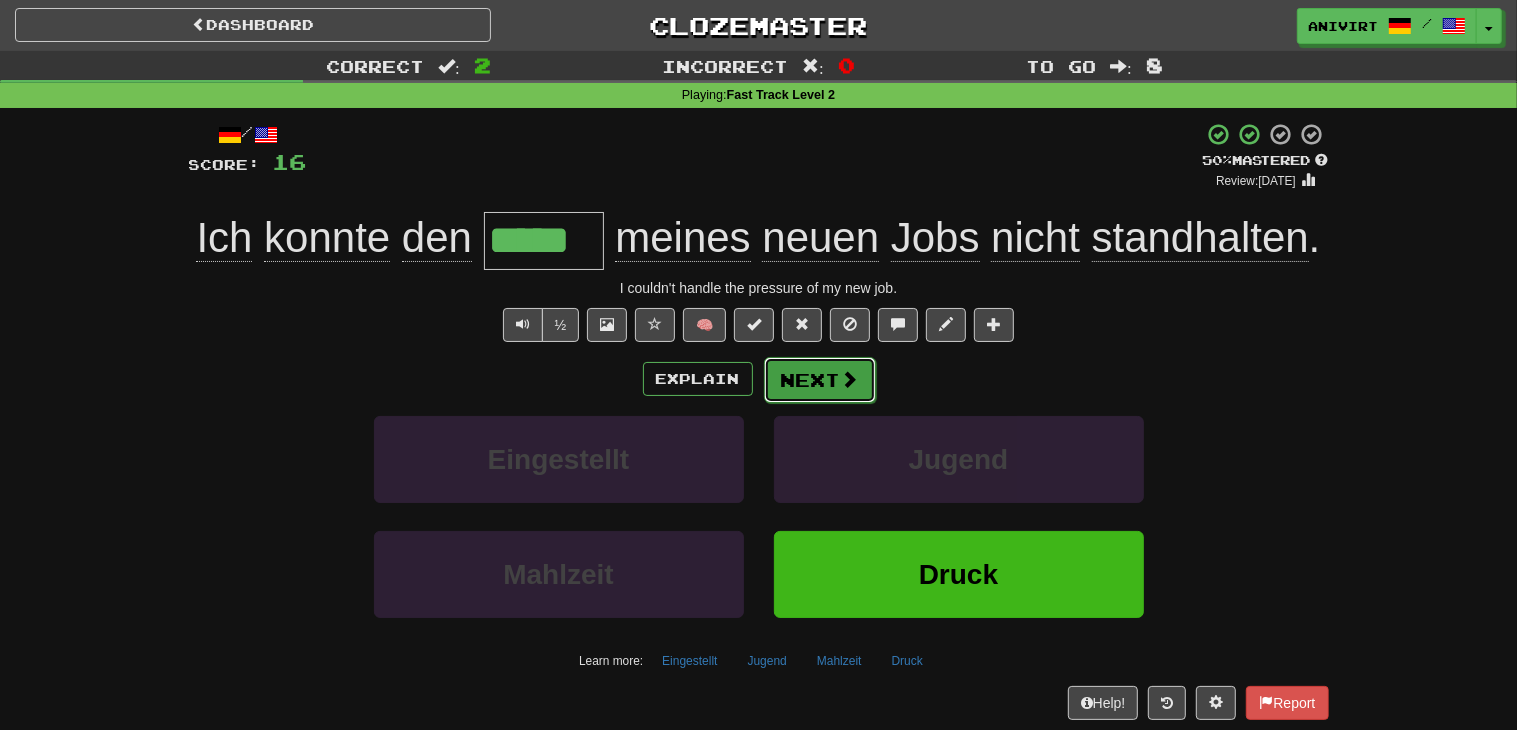 click at bounding box center (850, 379) 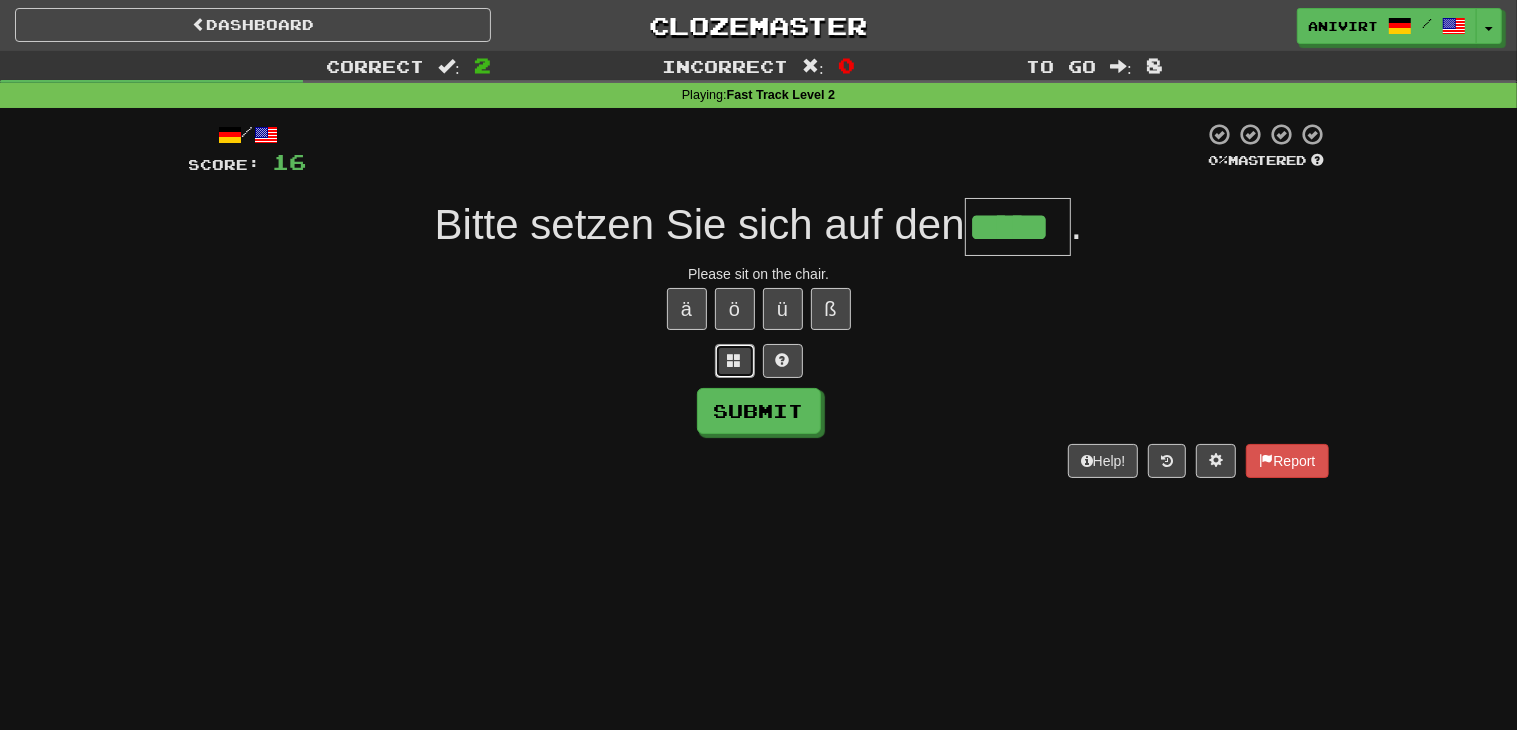 click at bounding box center [735, 361] 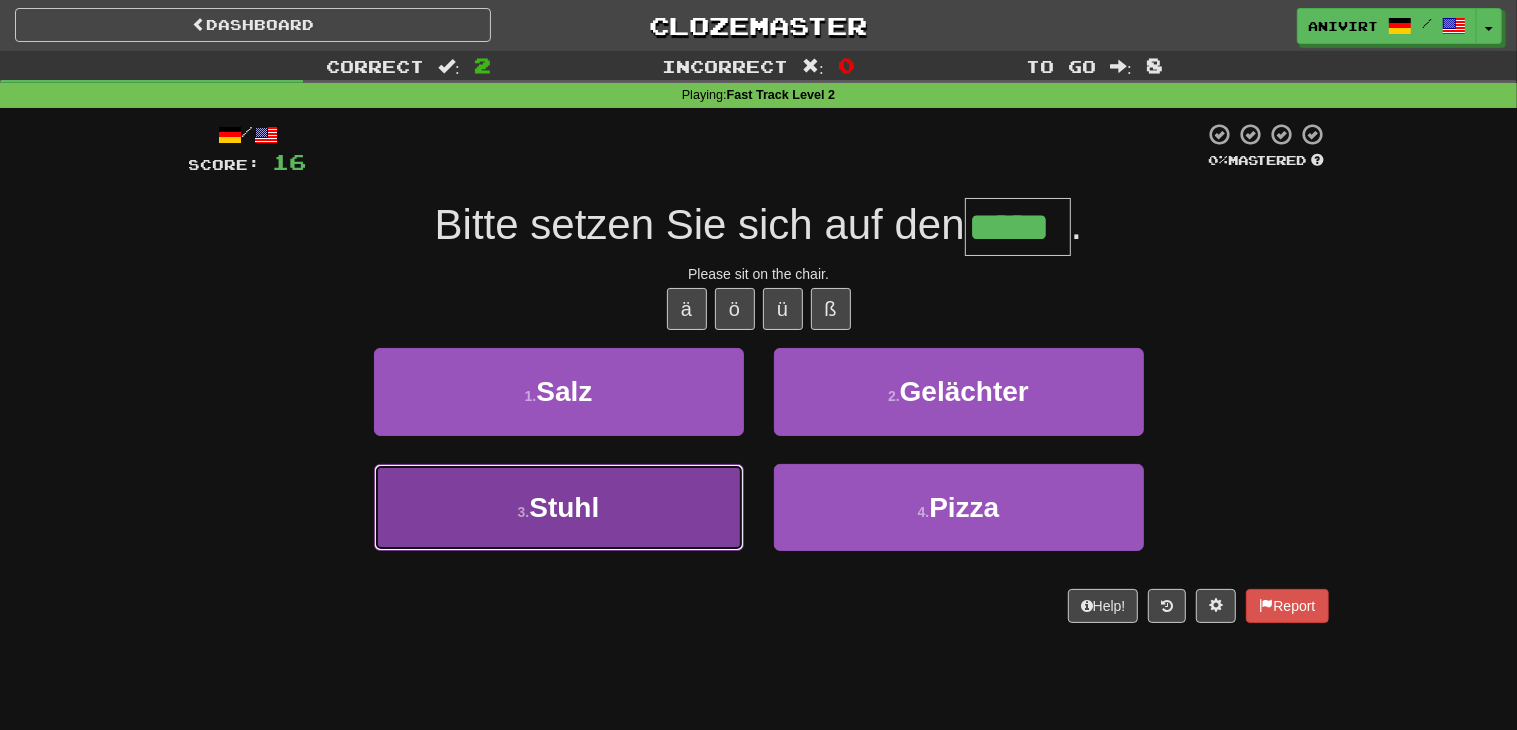 click on "3 .  Stuhl" at bounding box center (559, 507) 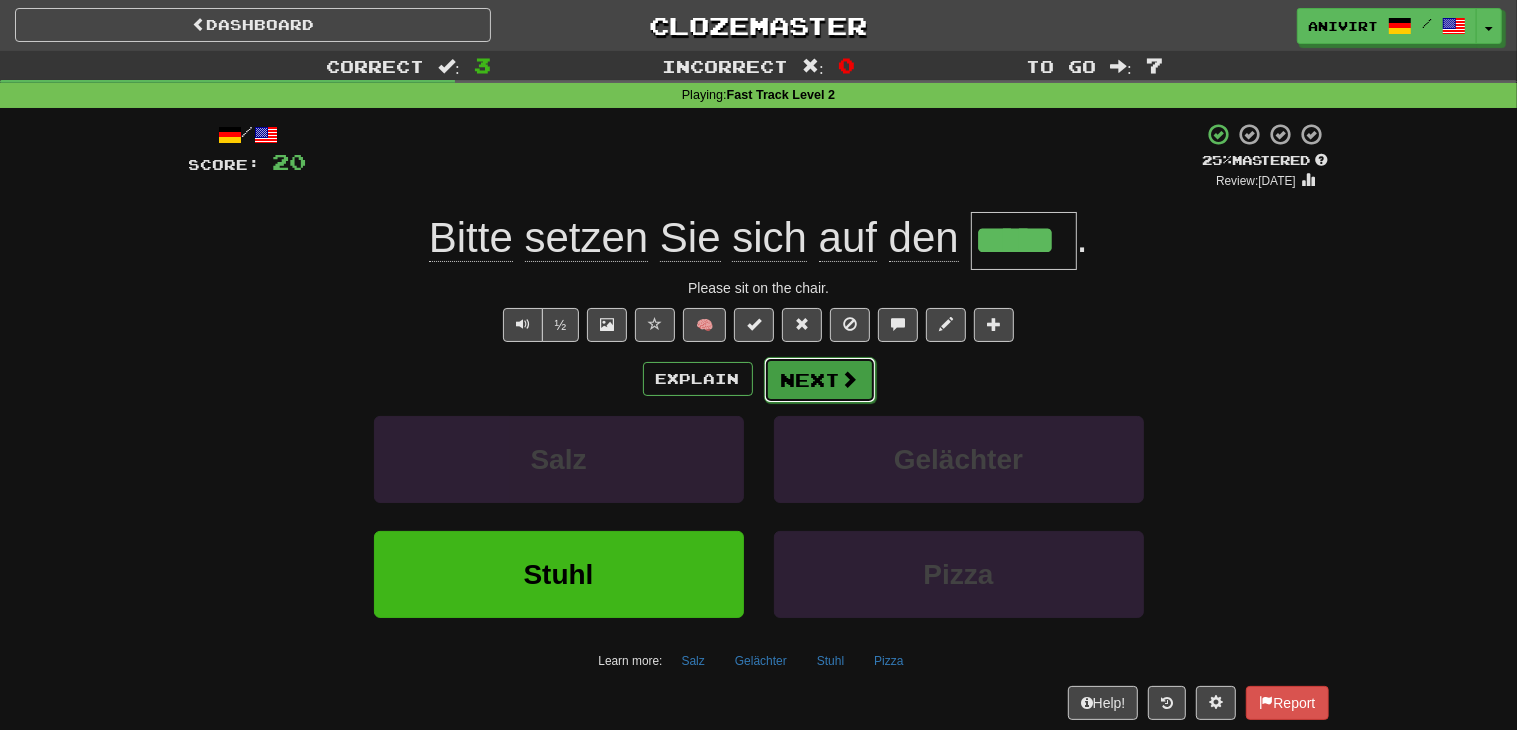 click on "Next" at bounding box center (820, 380) 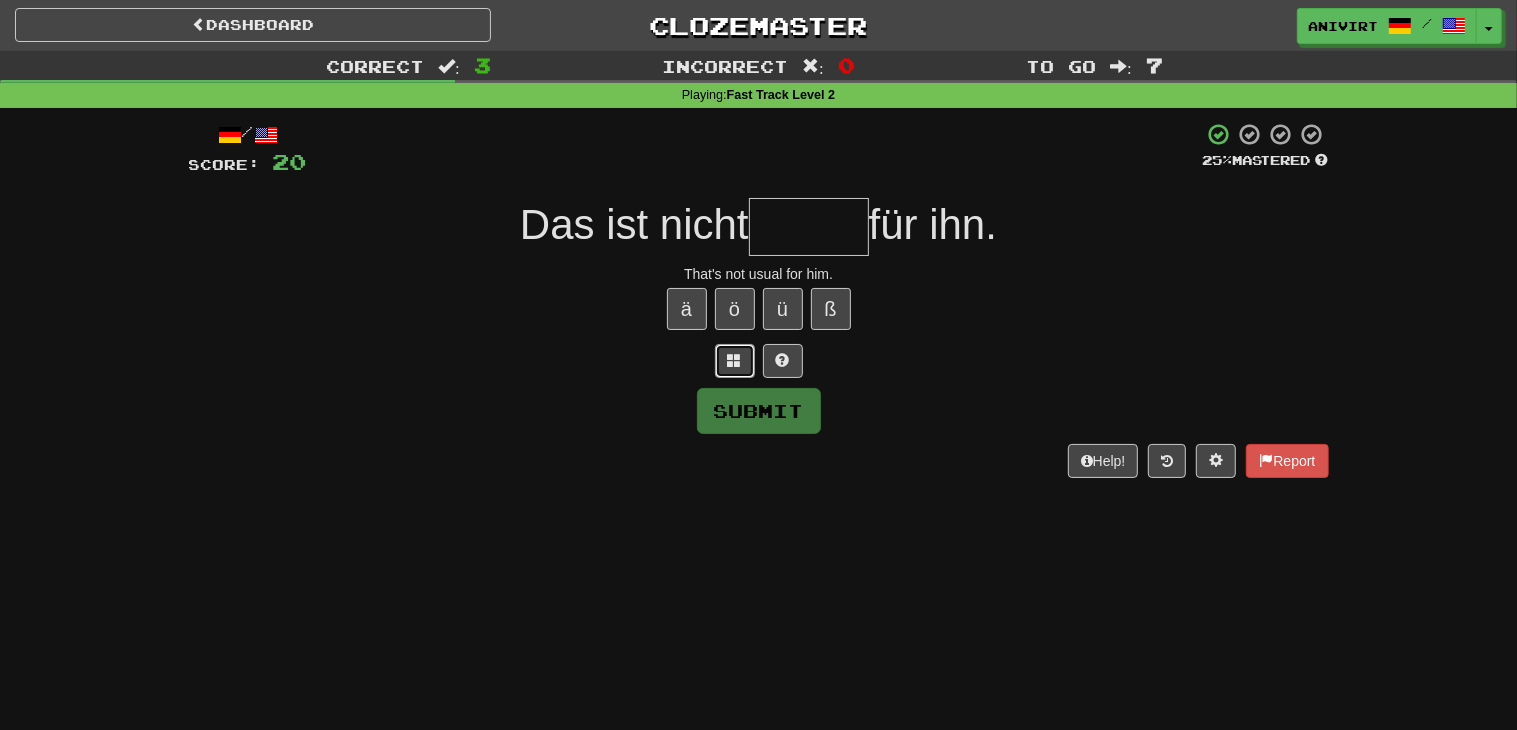 click at bounding box center (735, 360) 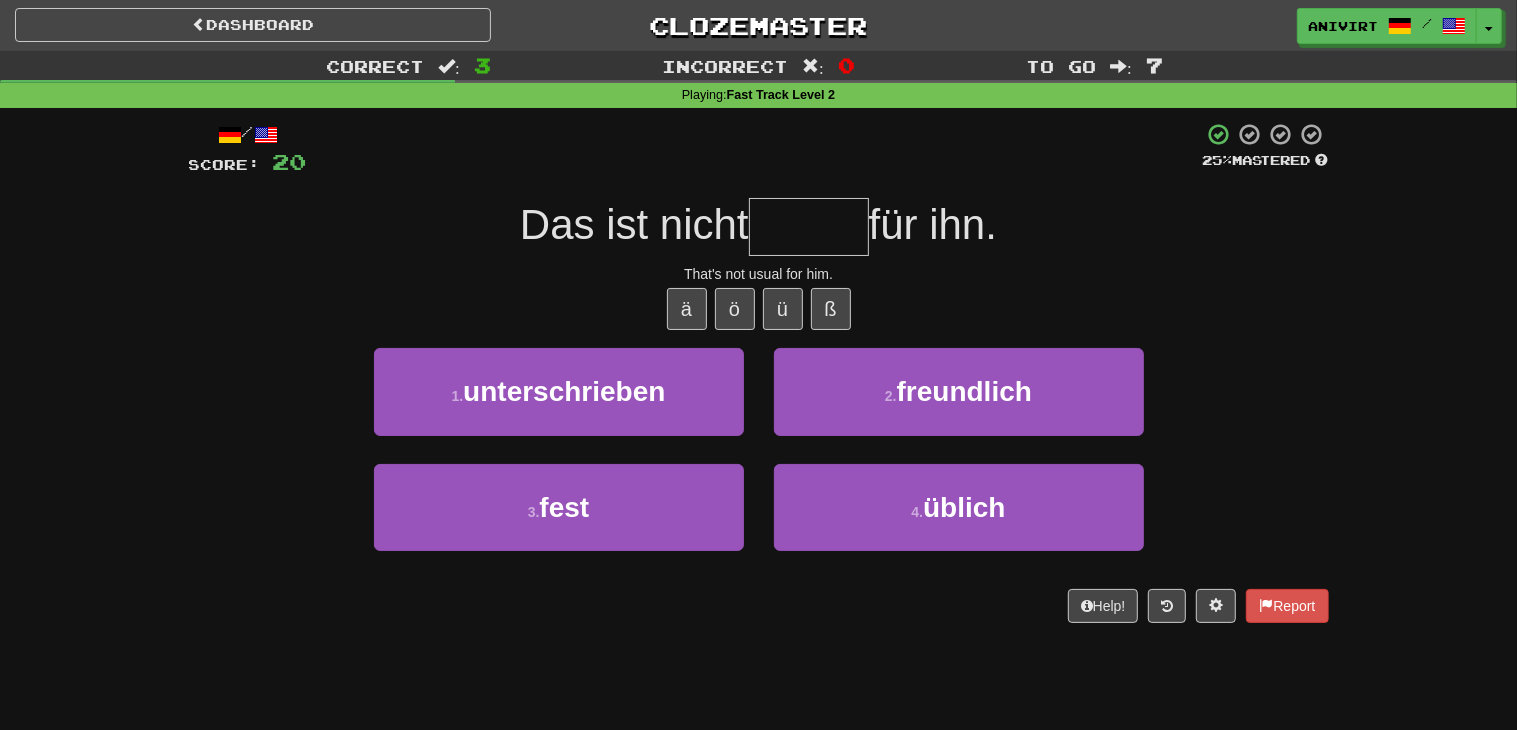 type on "*" 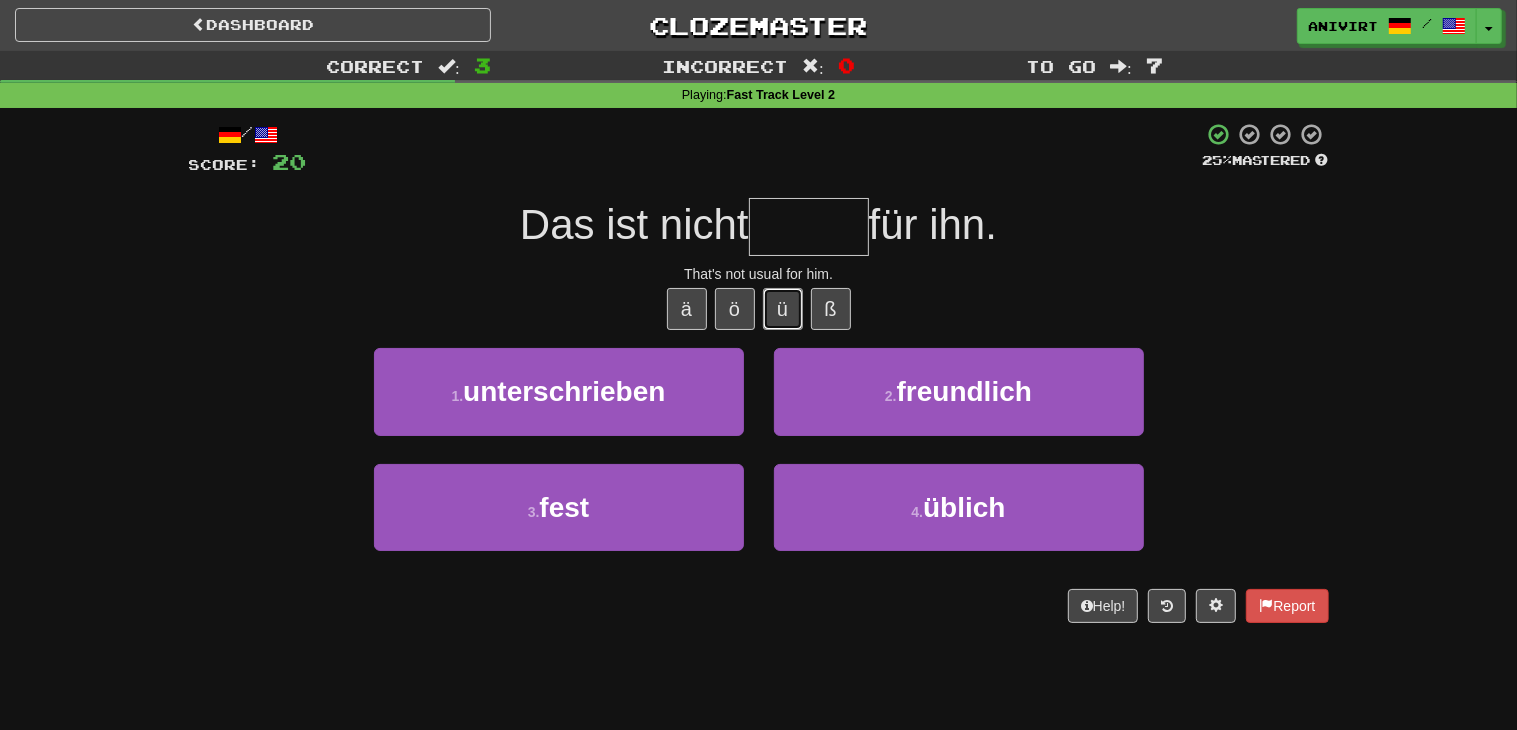 click on "ü" at bounding box center [783, 309] 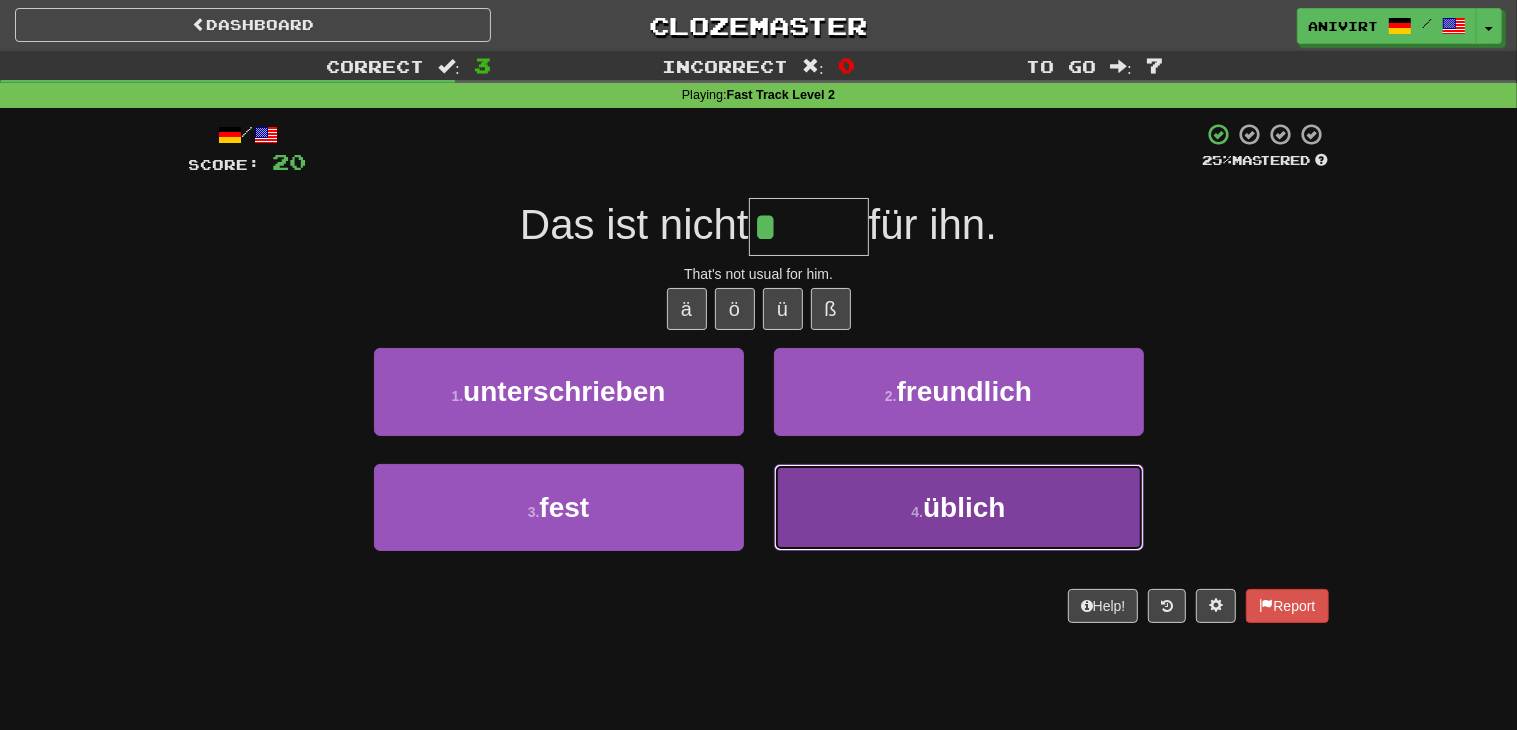 click on "üblich" at bounding box center [964, 507] 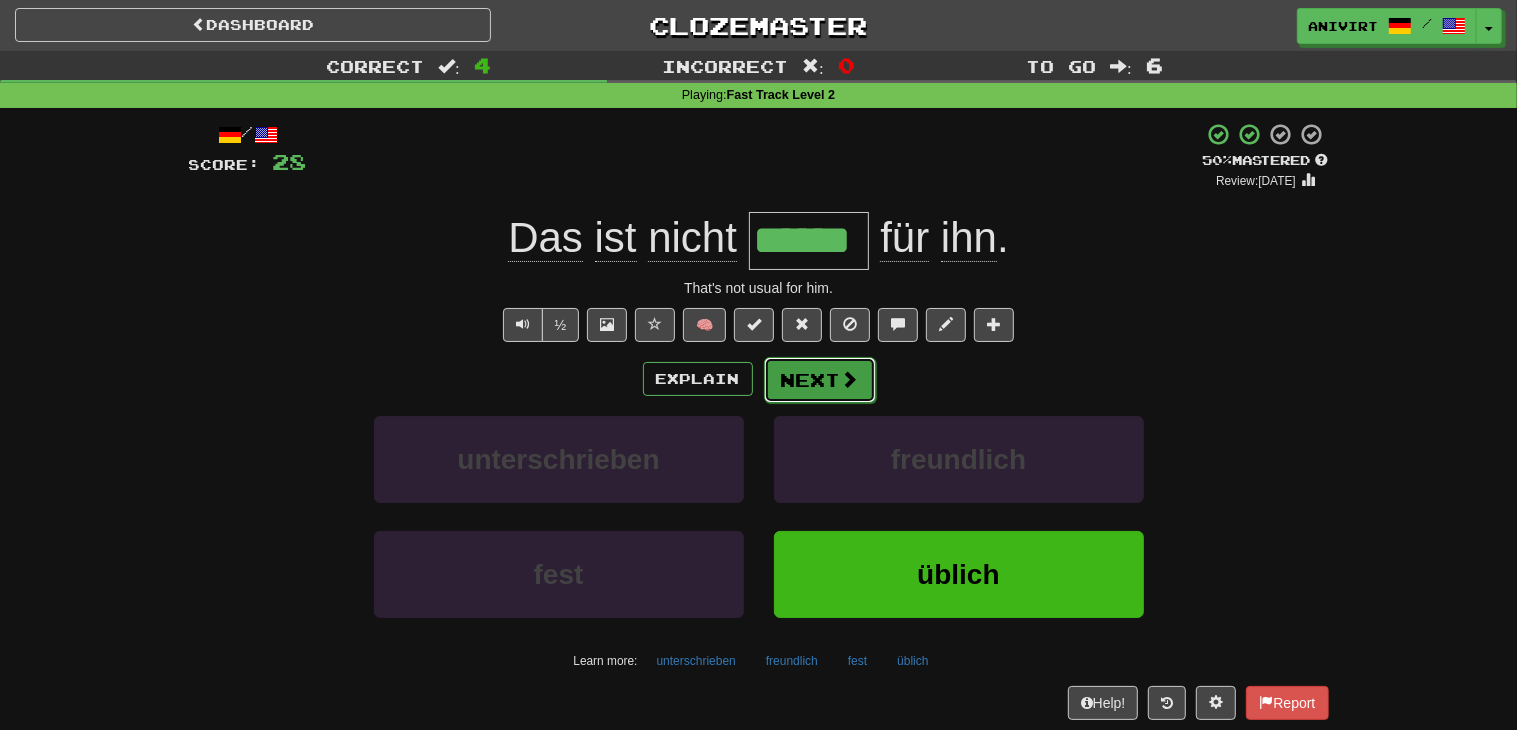 click on "Next" at bounding box center (820, 380) 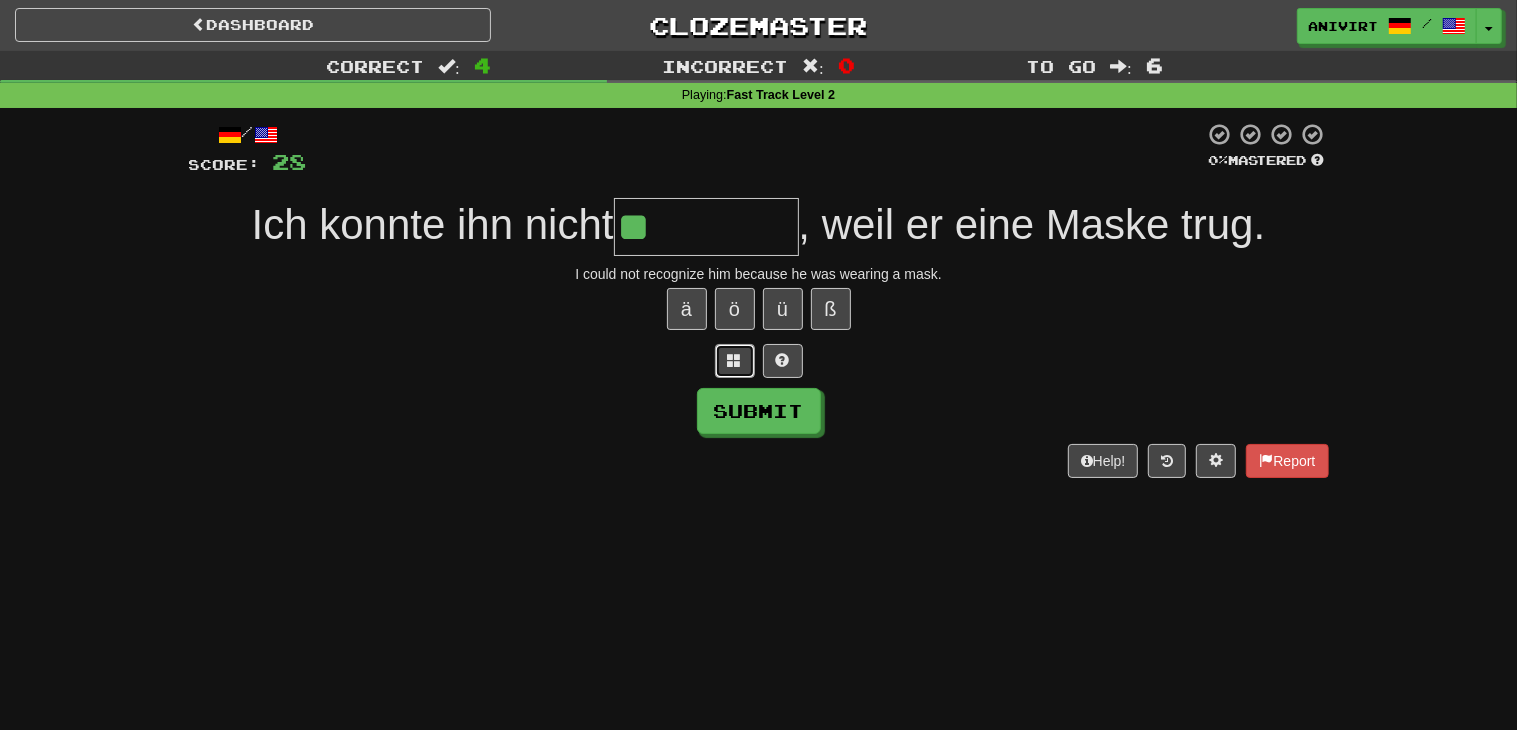 click at bounding box center (735, 361) 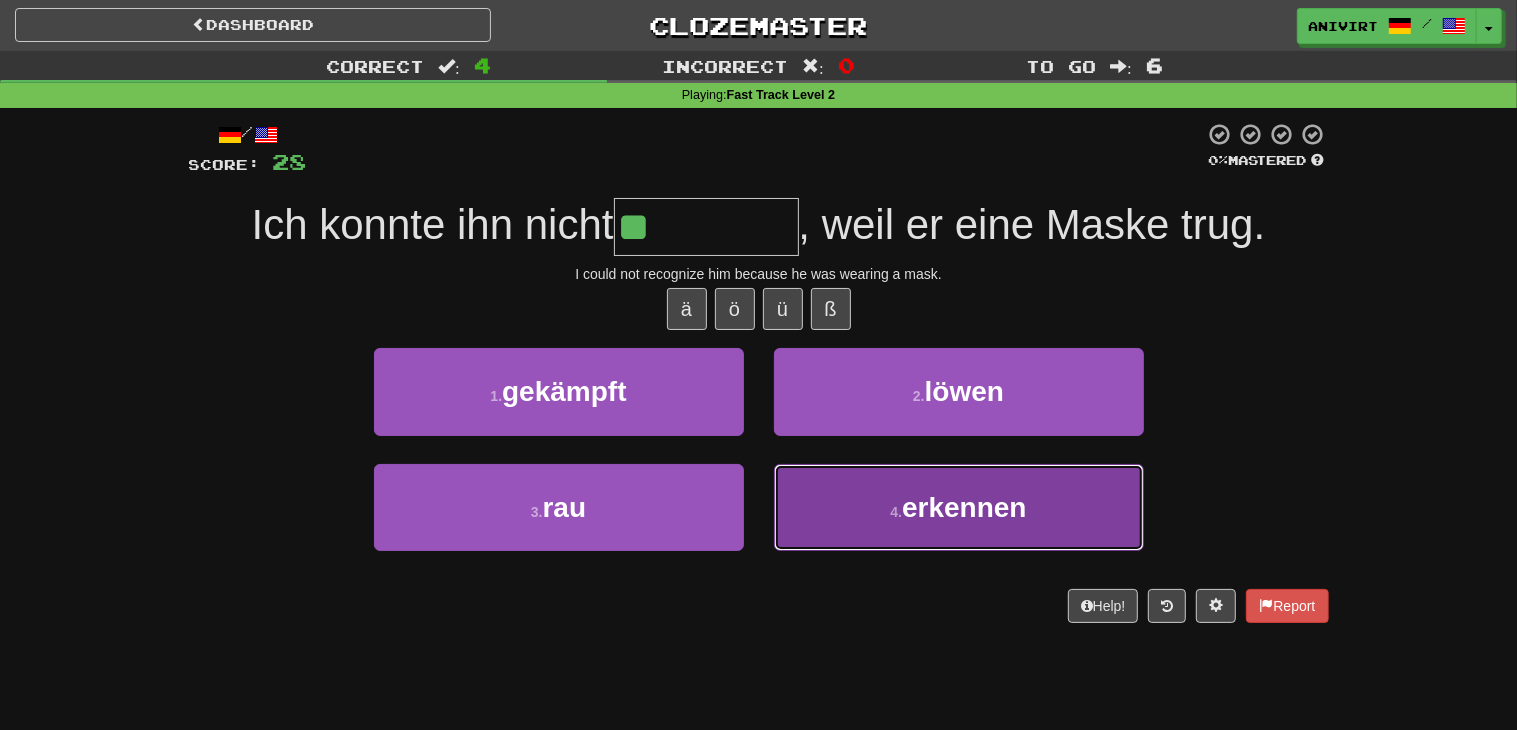 click on "erkennen" at bounding box center (964, 507) 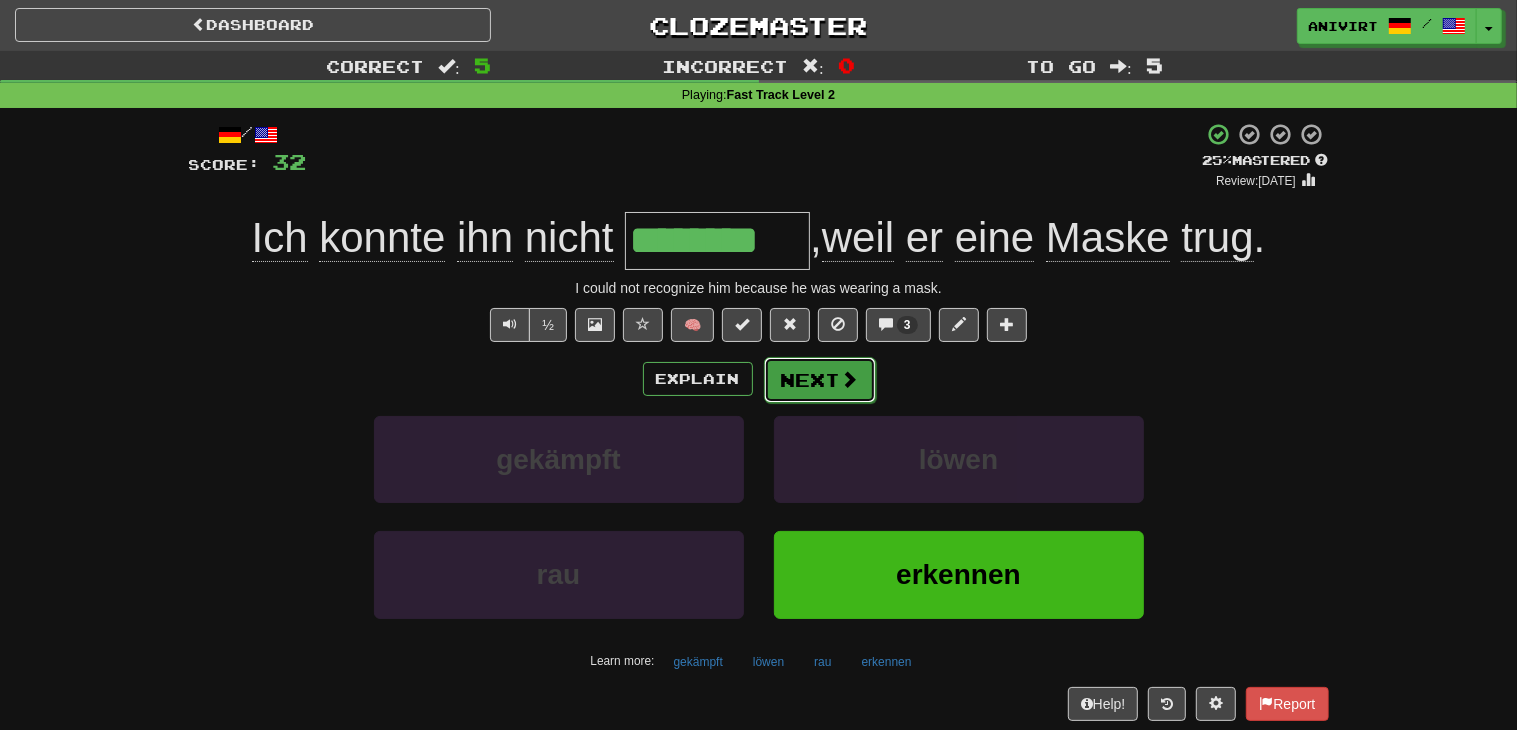 click on "Next" at bounding box center [820, 380] 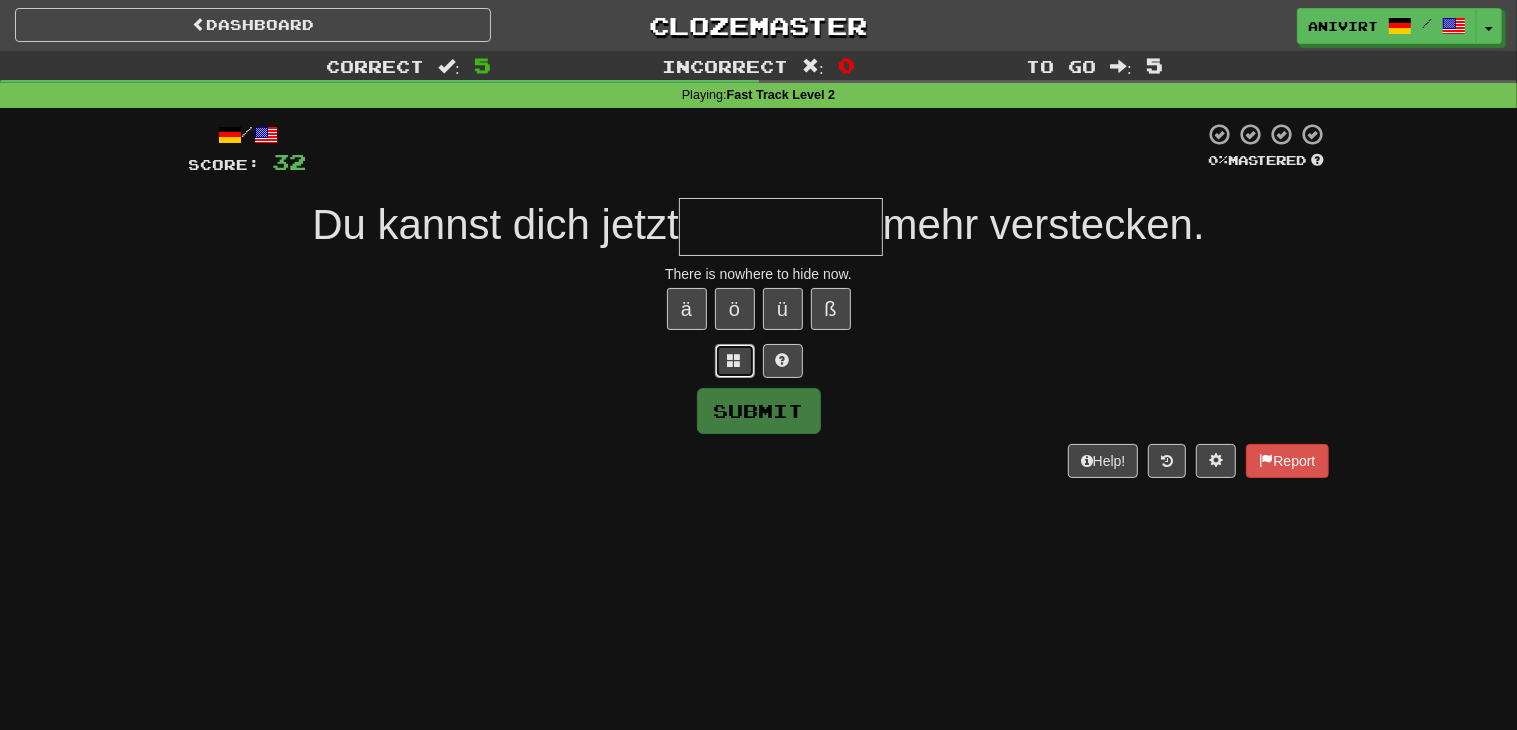click at bounding box center [735, 360] 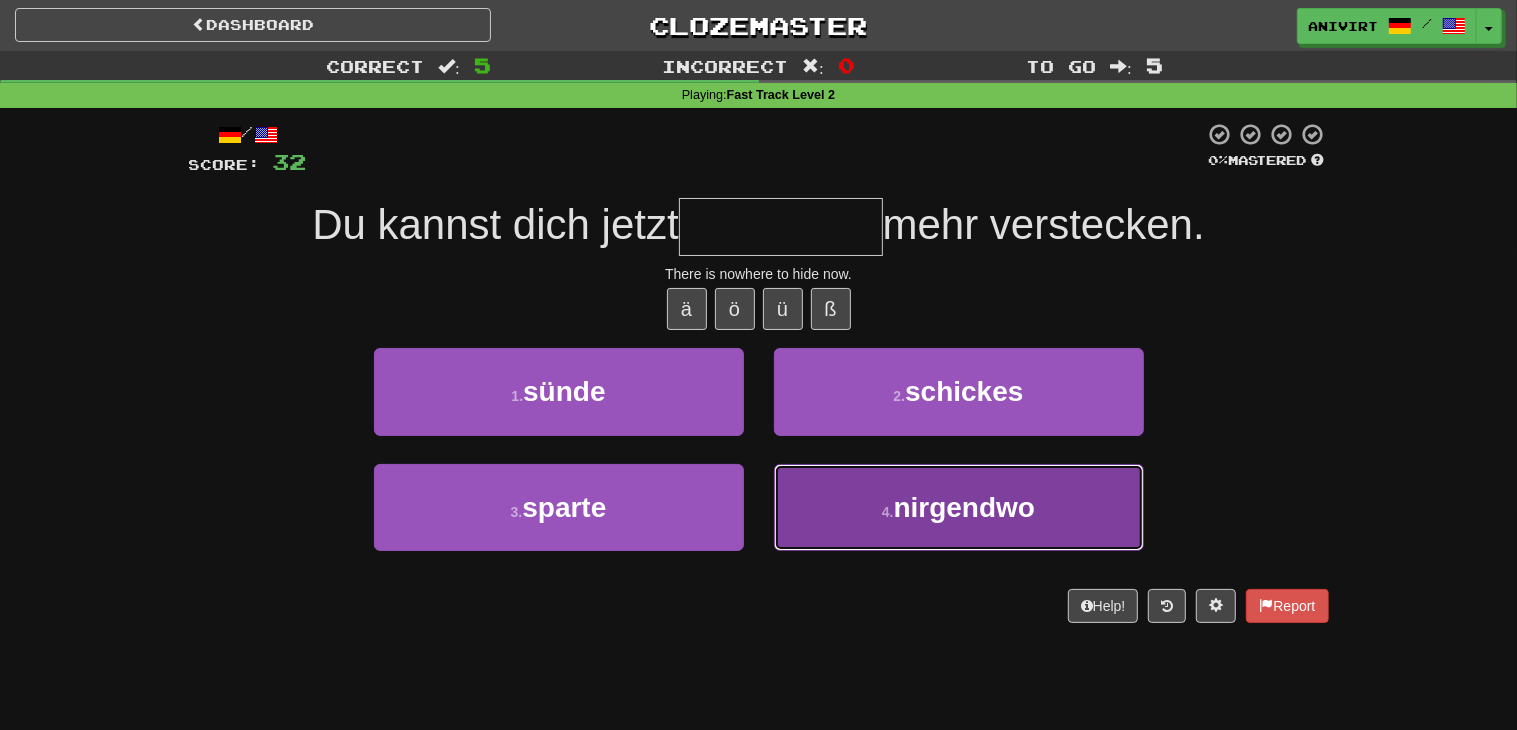 click on "nirgendwo" at bounding box center (965, 507) 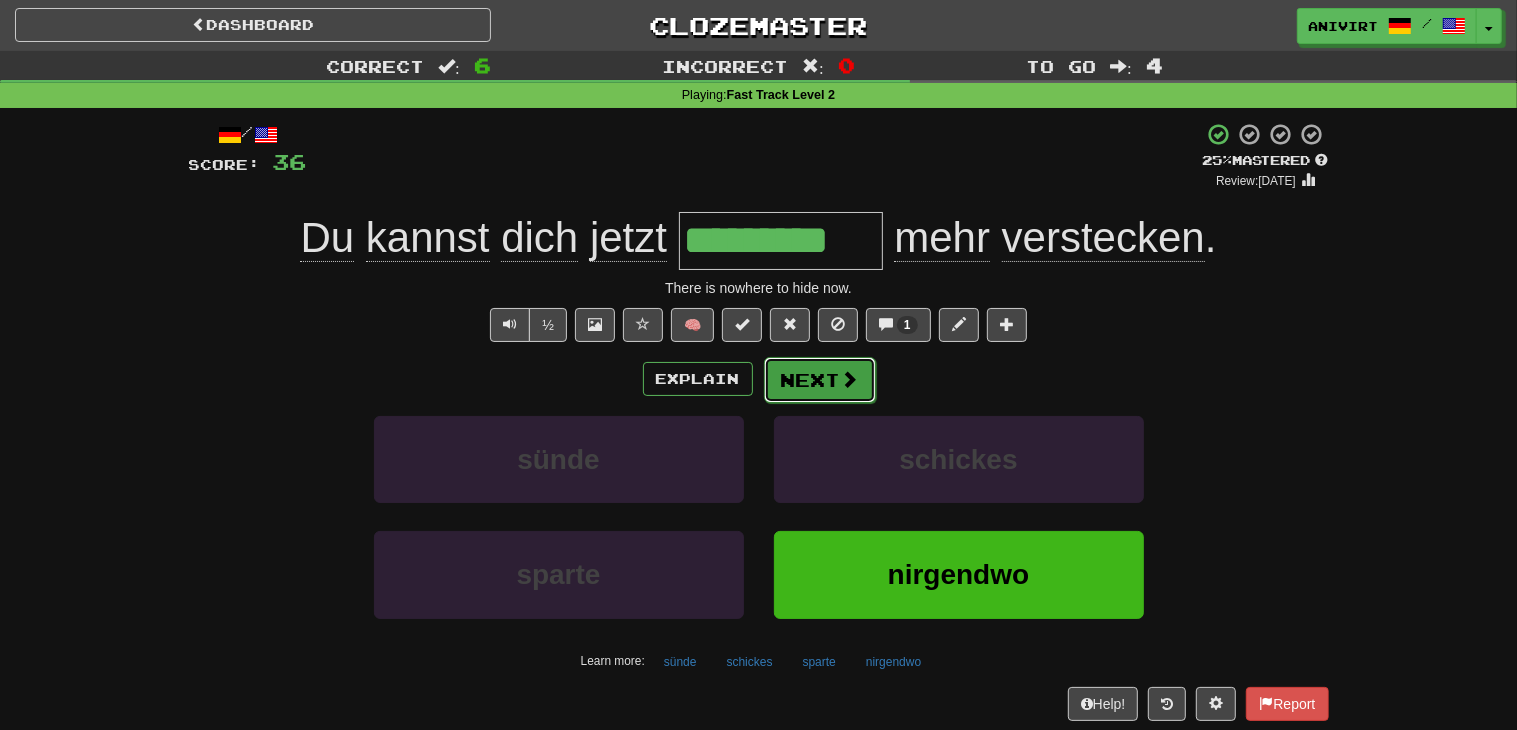 click at bounding box center (850, 379) 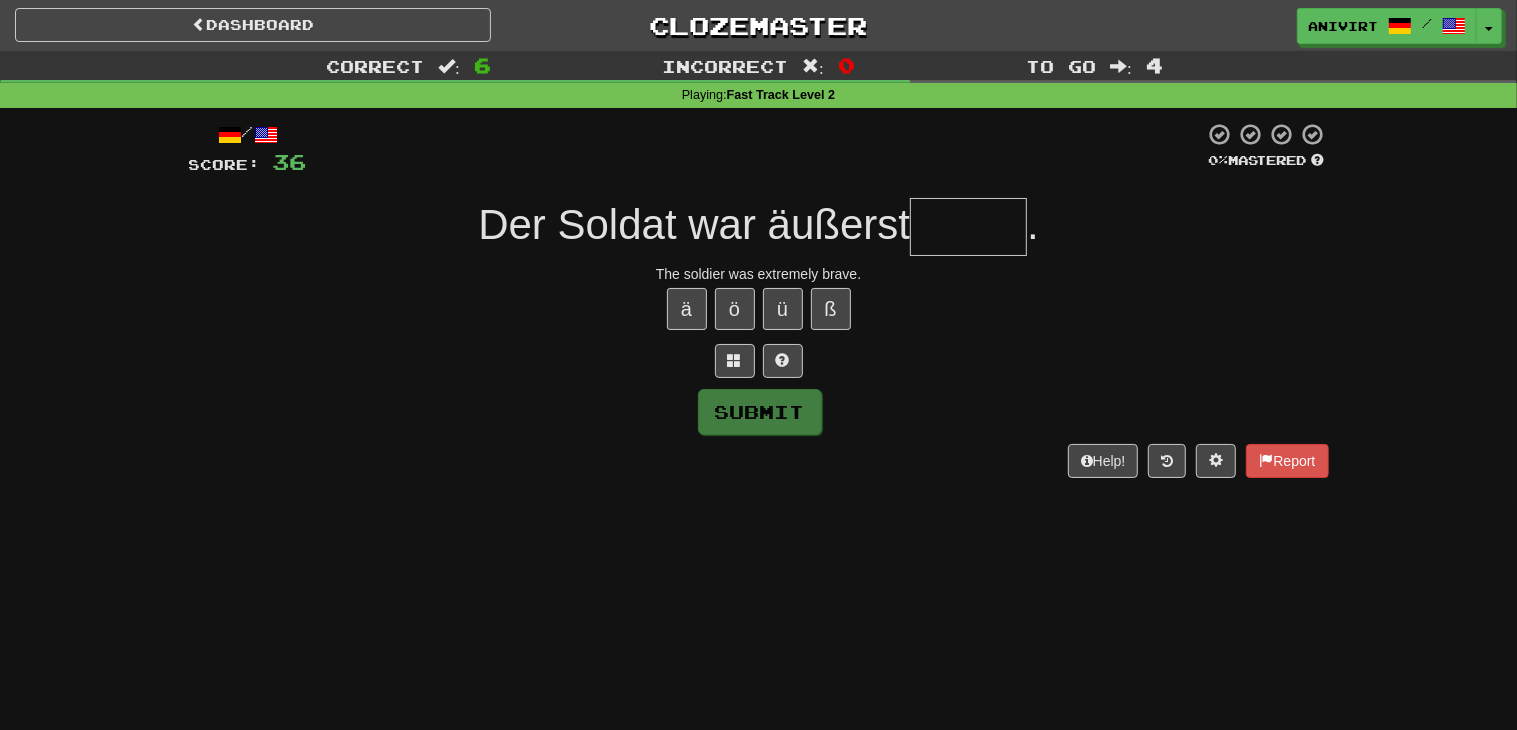 type on "*" 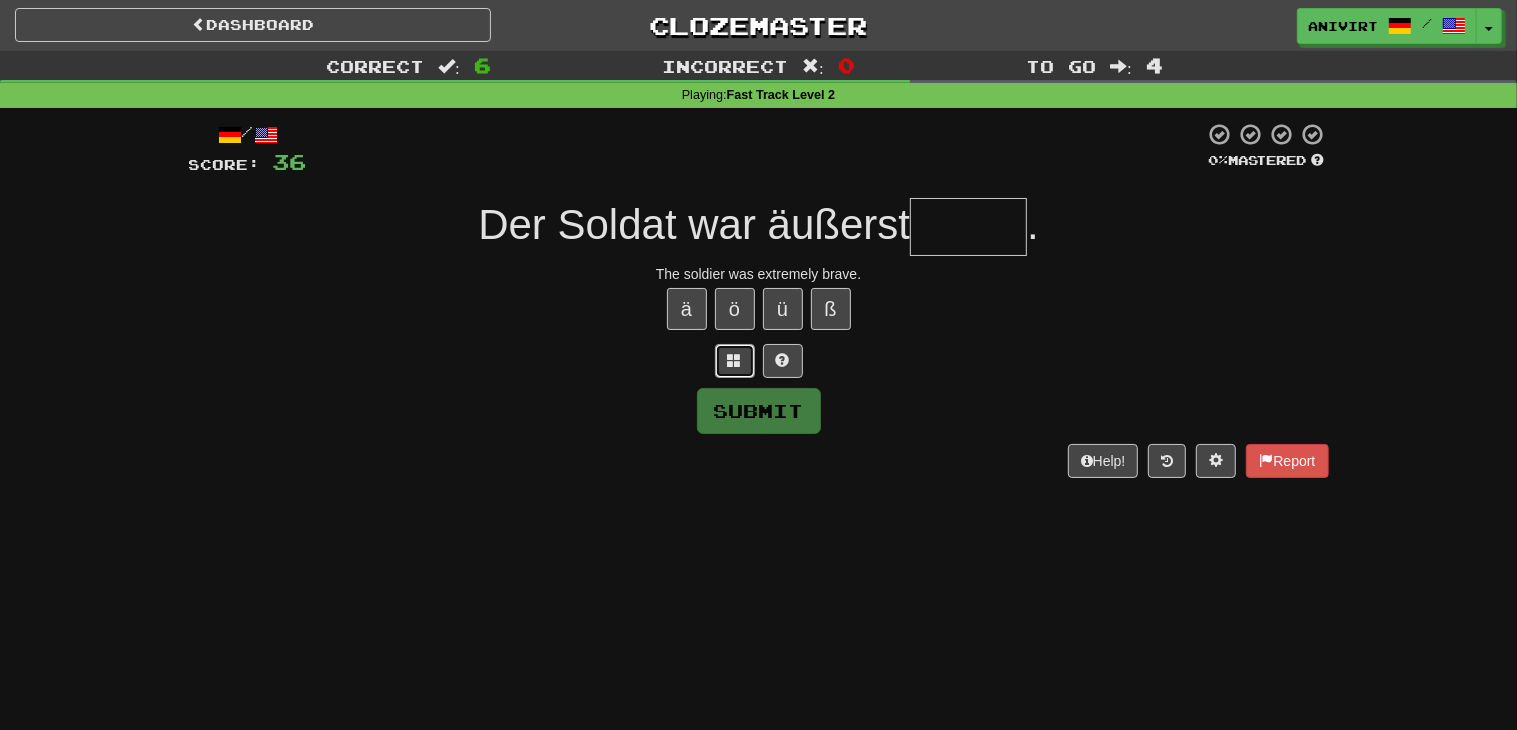click at bounding box center (735, 360) 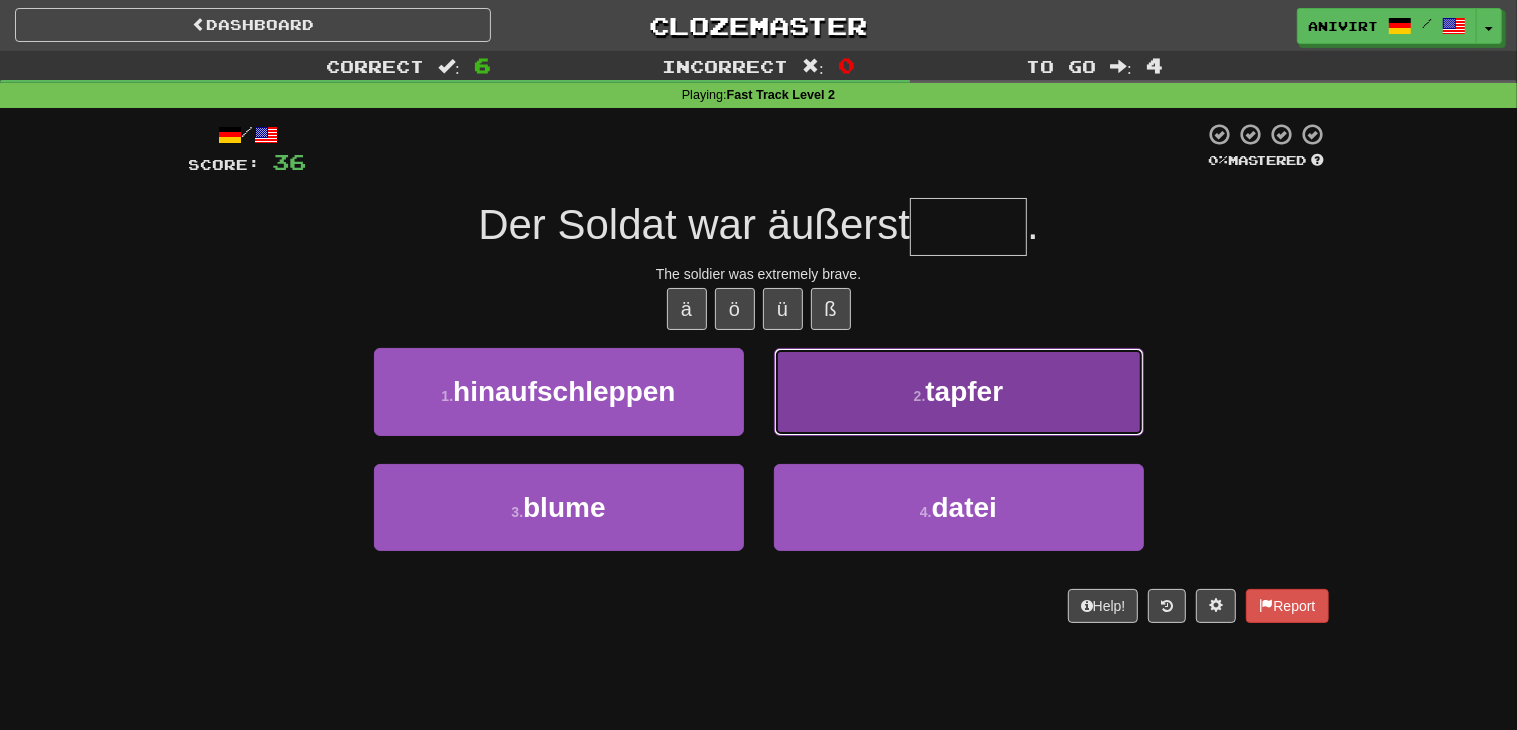 click on "tapfer" at bounding box center (964, 391) 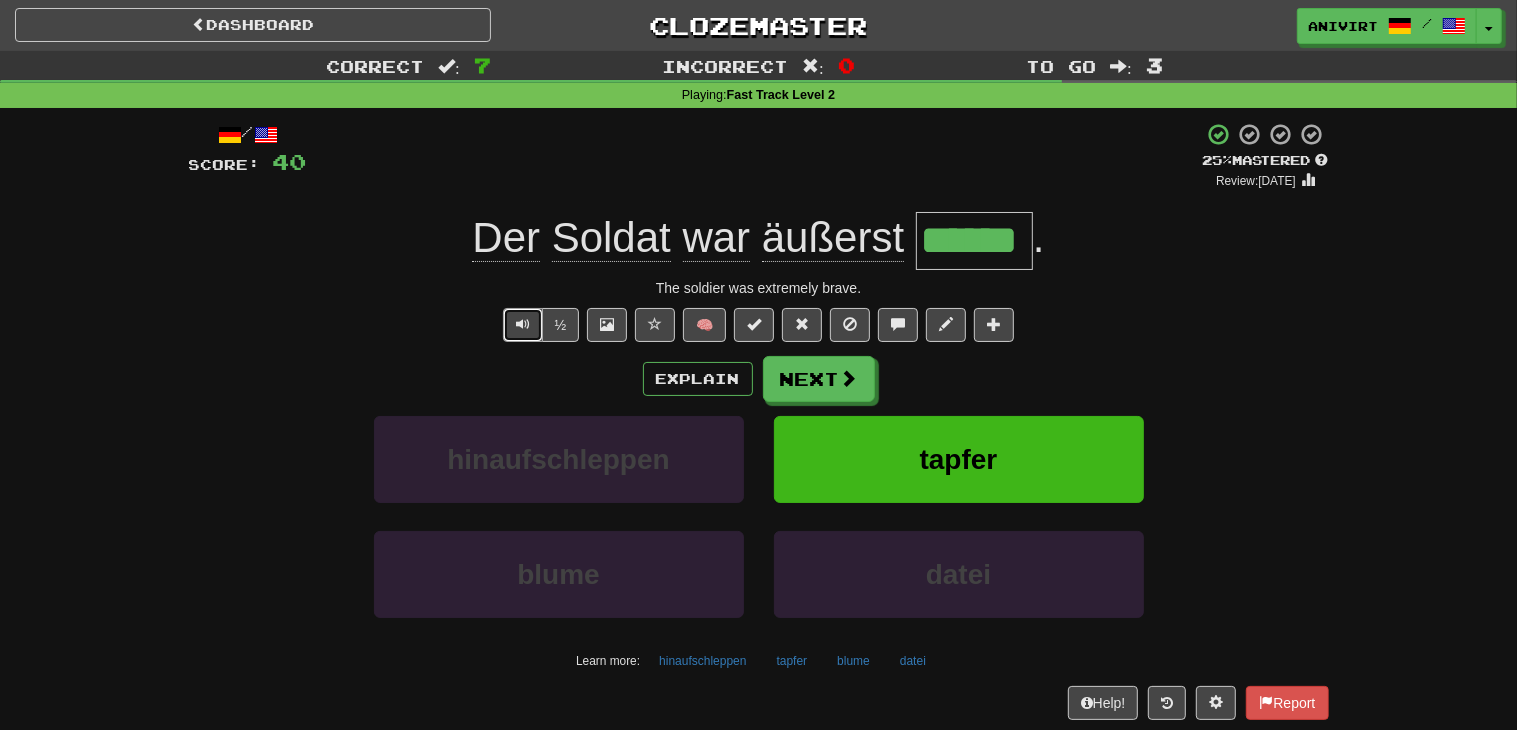 click at bounding box center (523, 325) 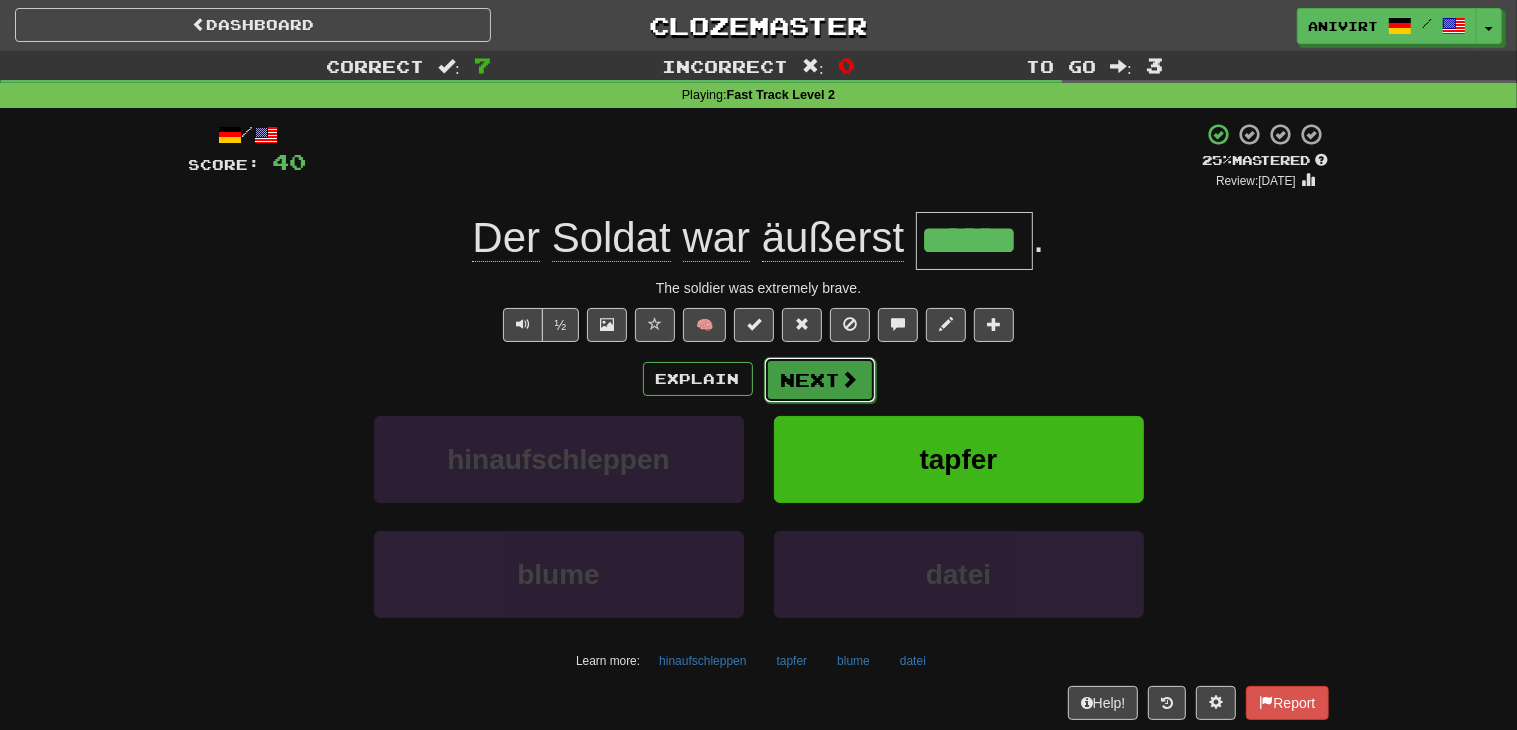 click on "Next" at bounding box center (820, 380) 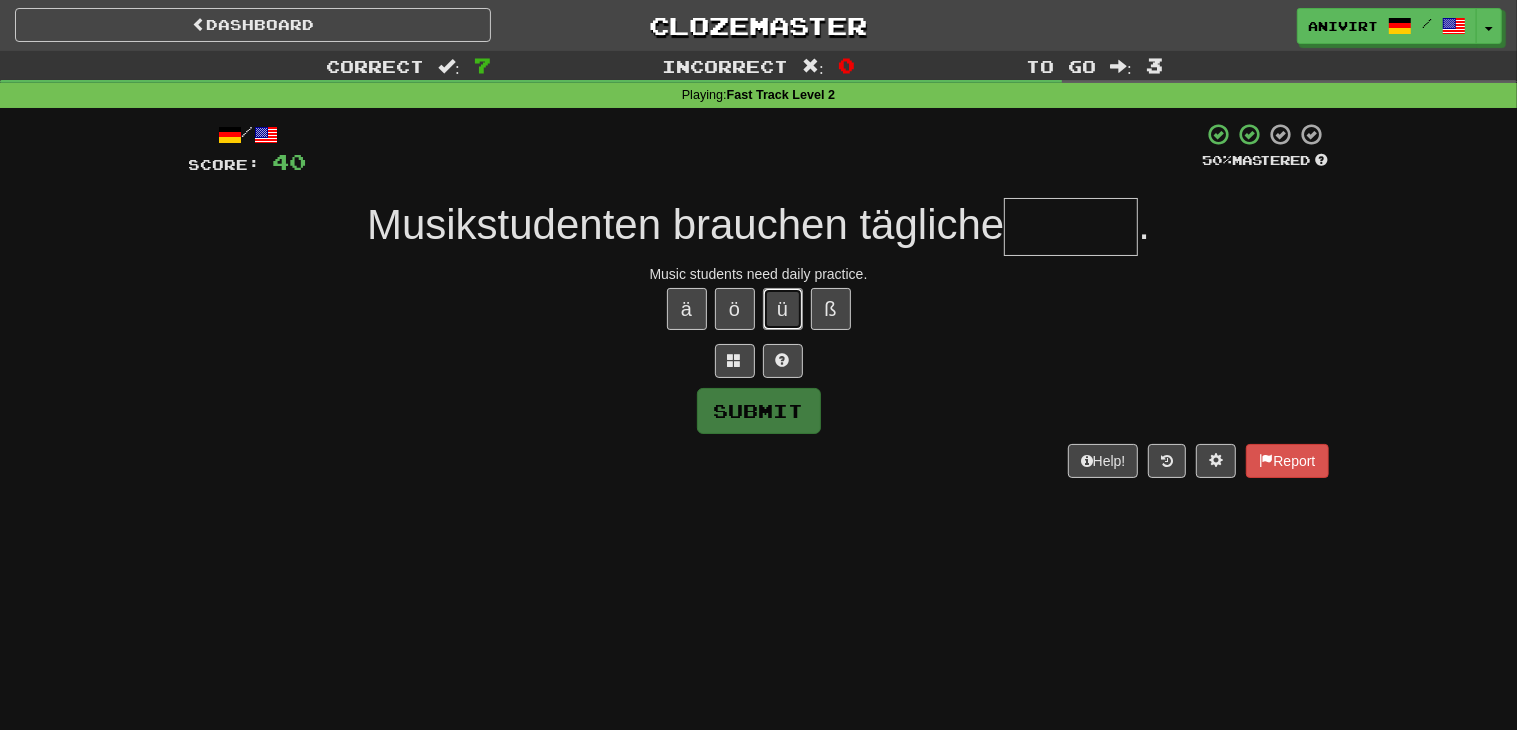 click on "ü" at bounding box center (783, 309) 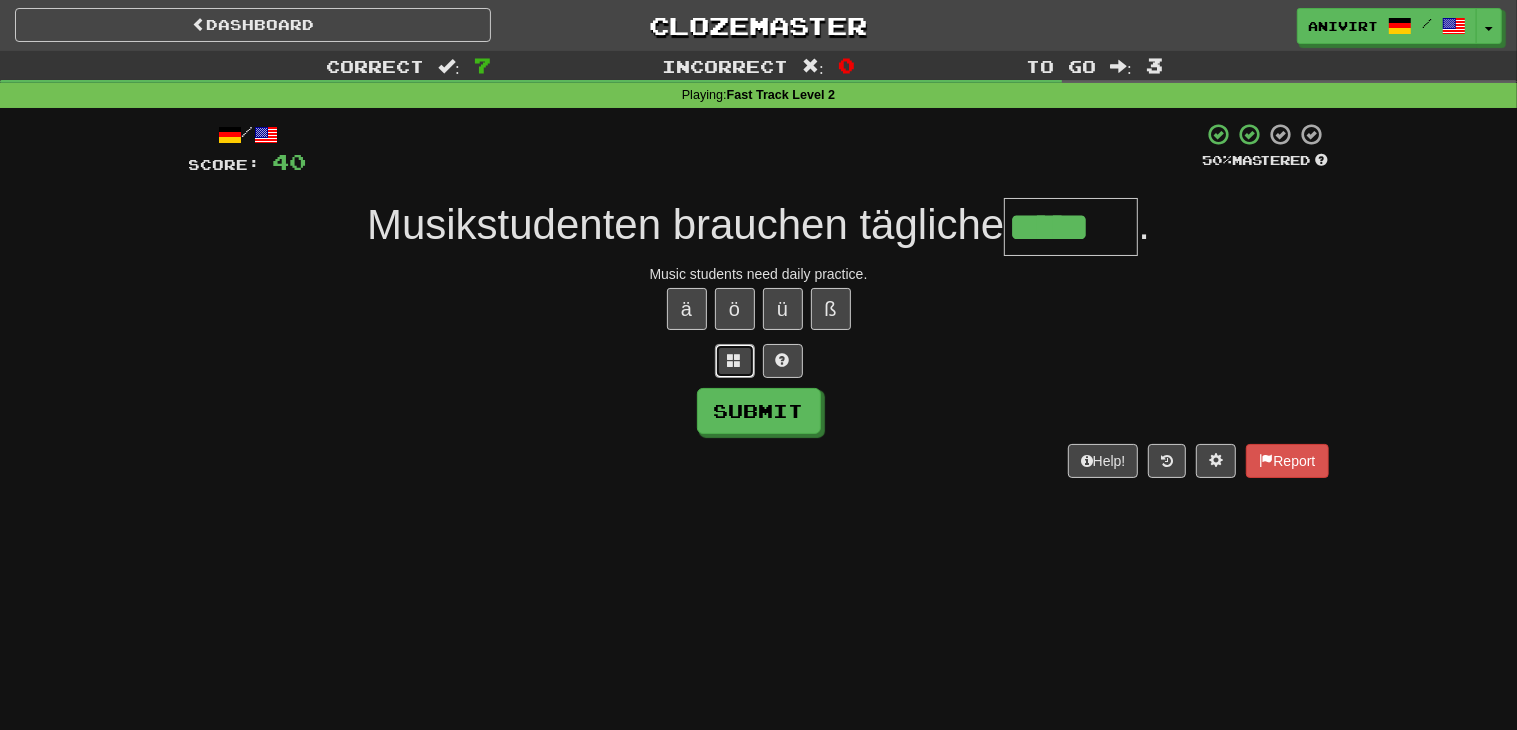 click at bounding box center (735, 360) 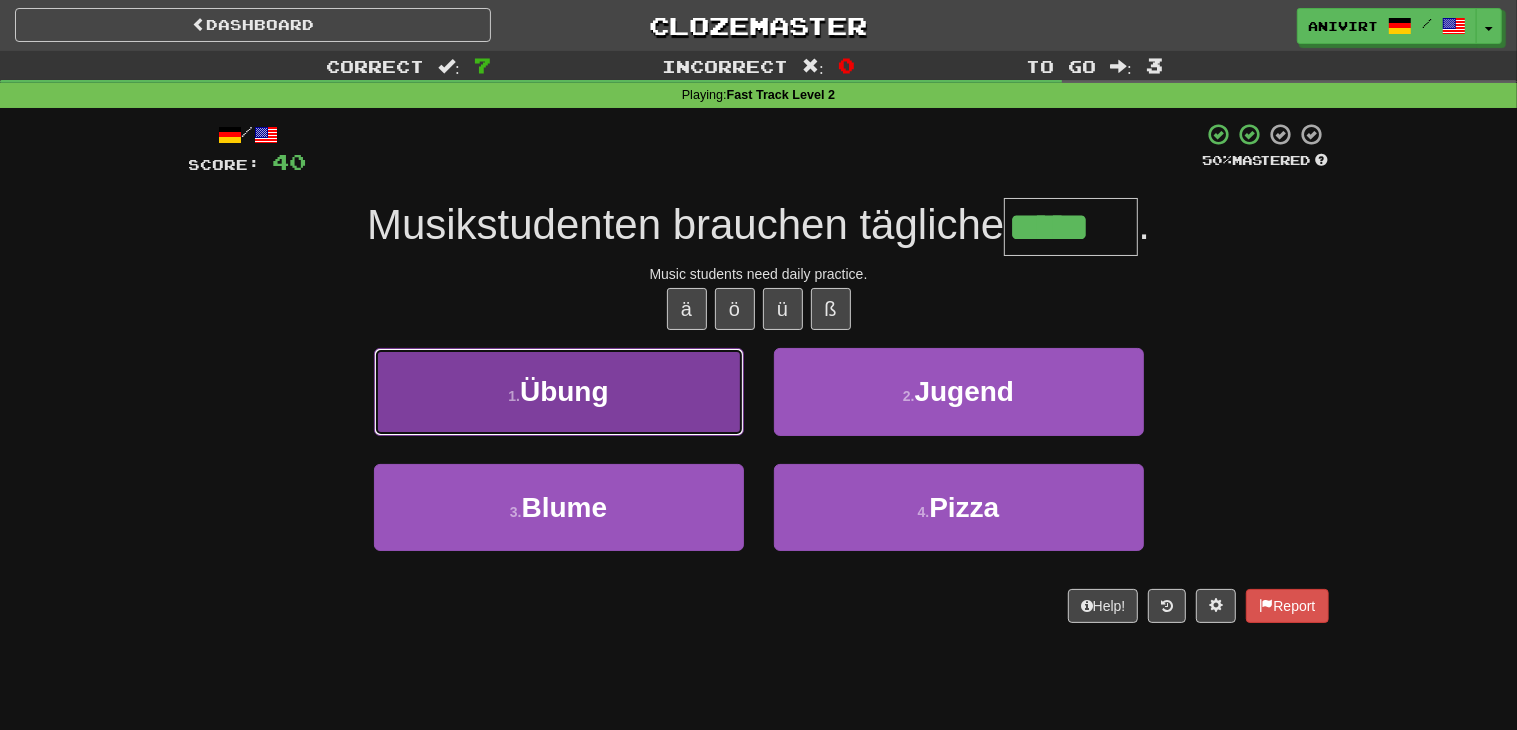 click on "1 .  Übung" at bounding box center [559, 391] 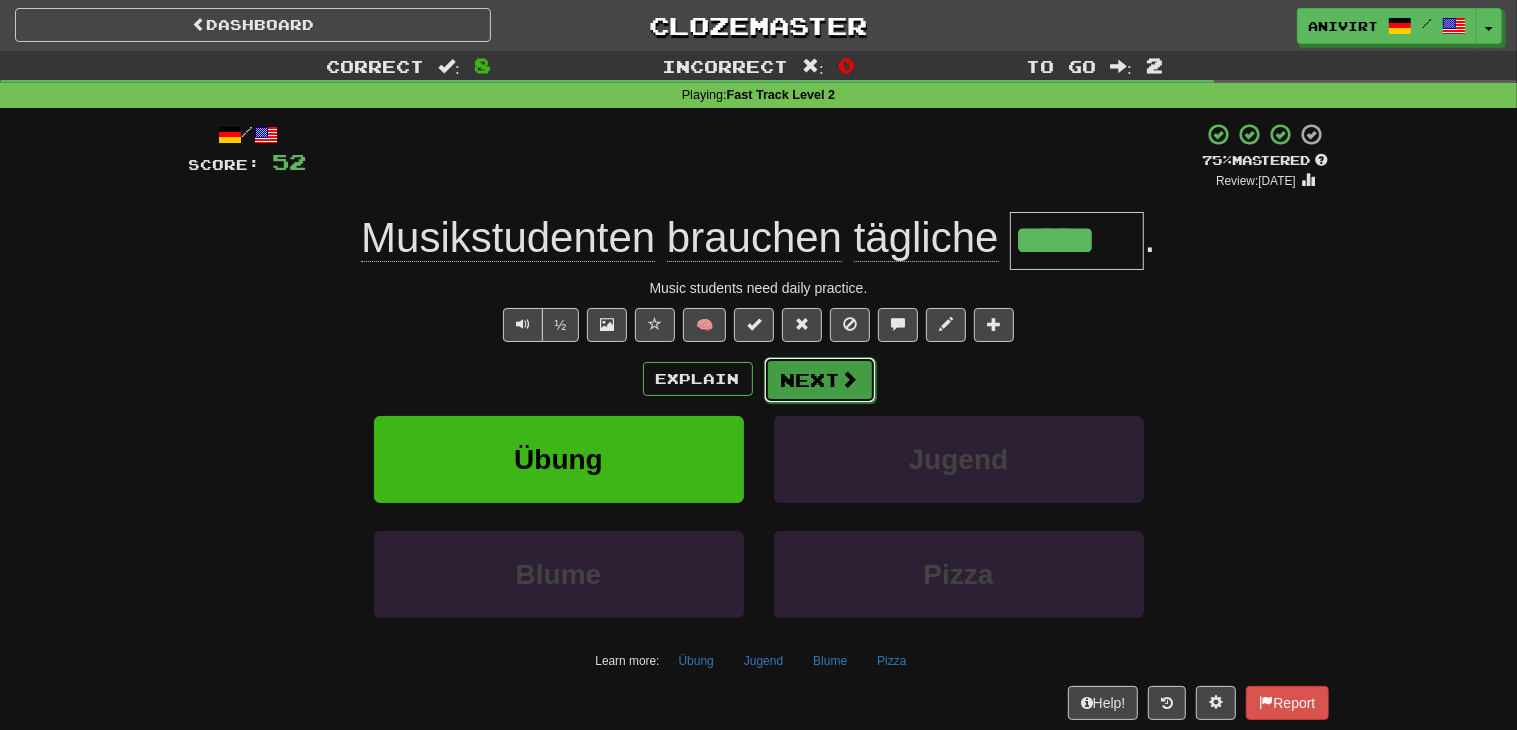 click on "Next" at bounding box center [820, 380] 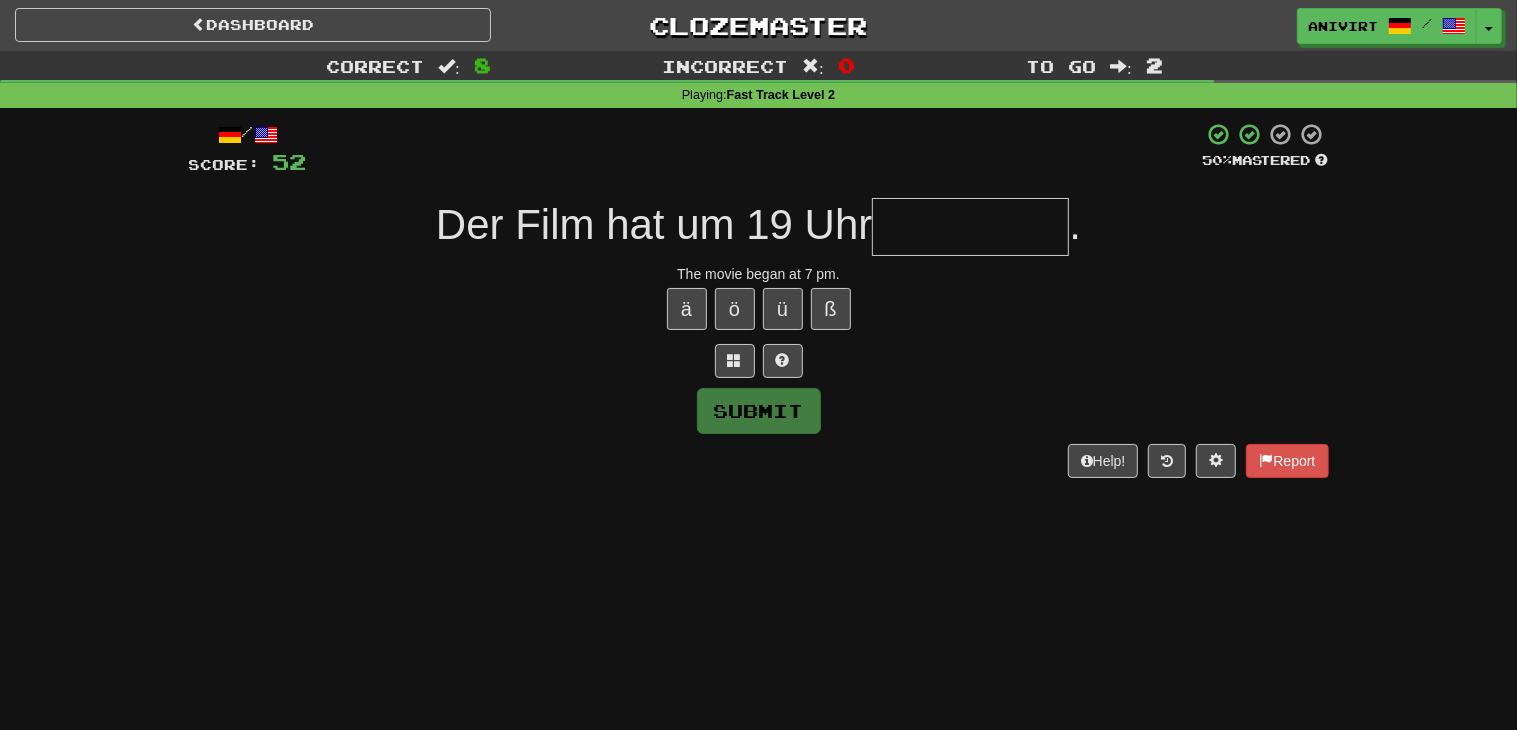 type on "*" 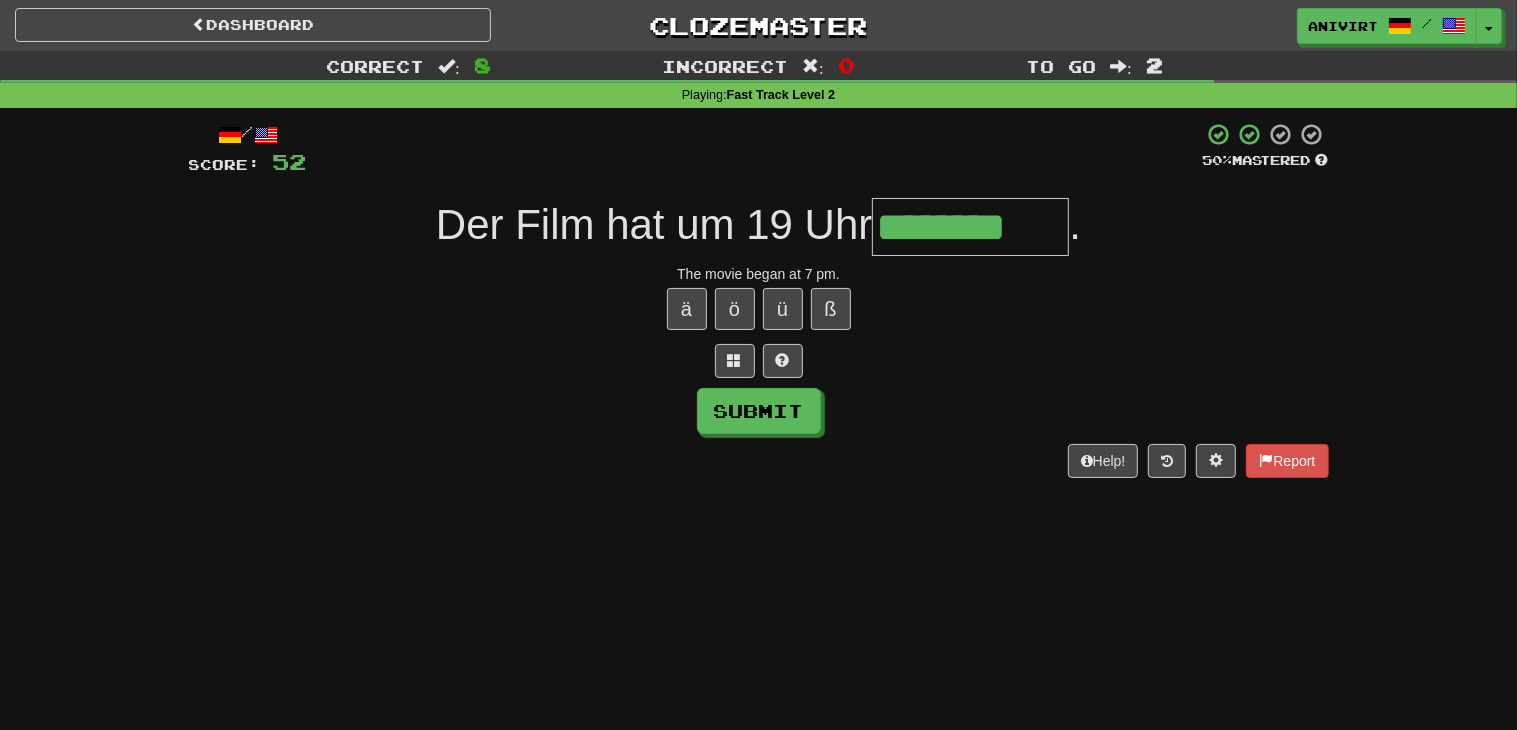 type on "********" 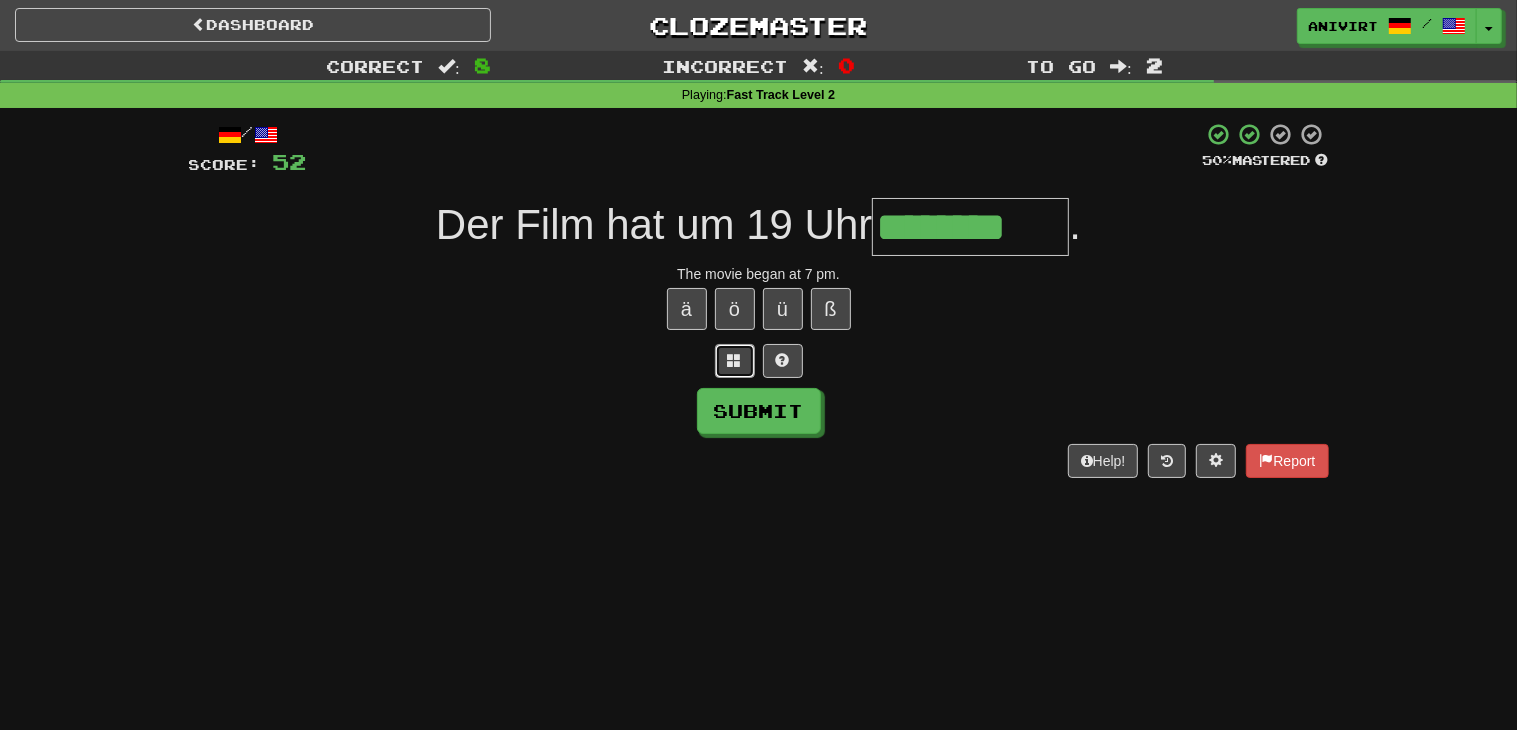 click at bounding box center (735, 361) 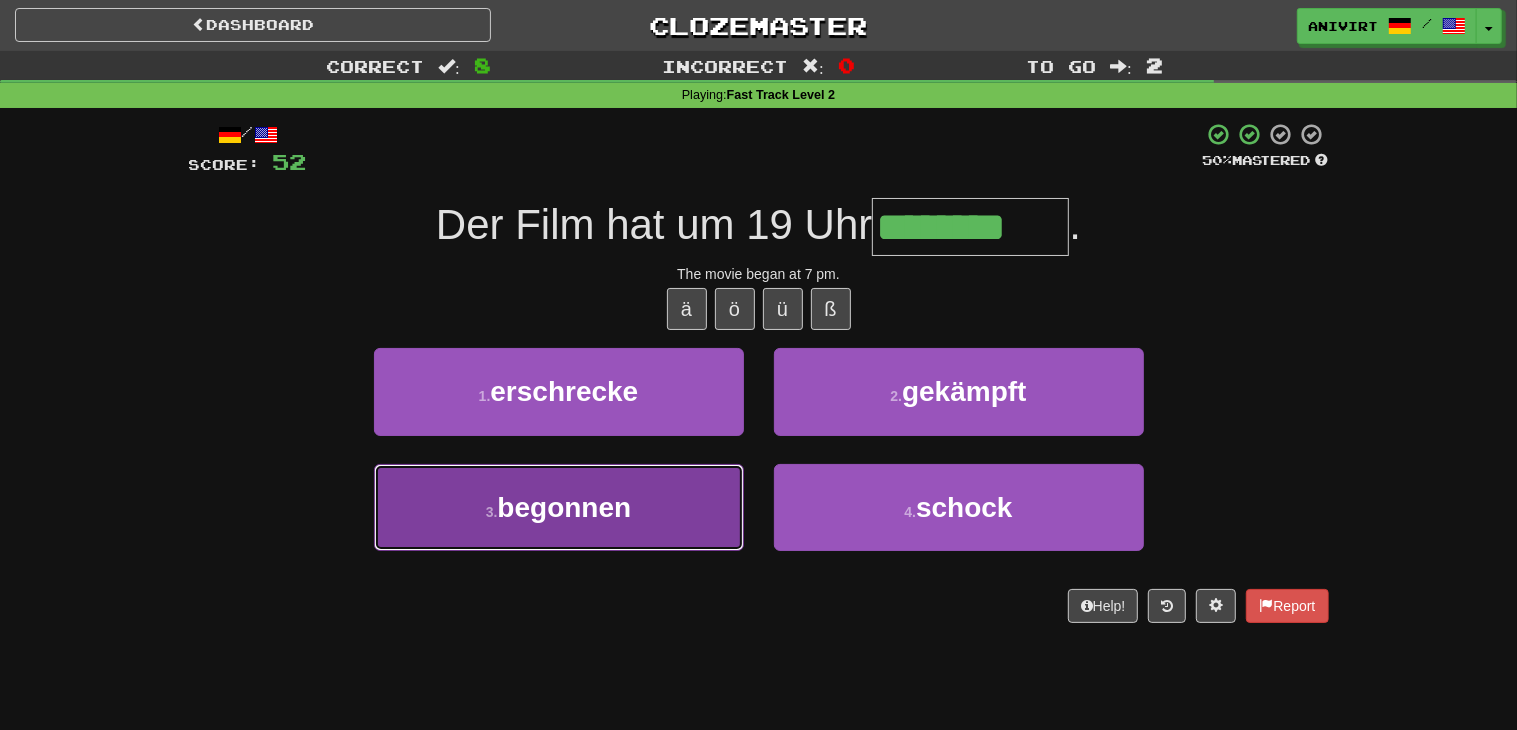 click on "3 .  begonnen" at bounding box center [559, 507] 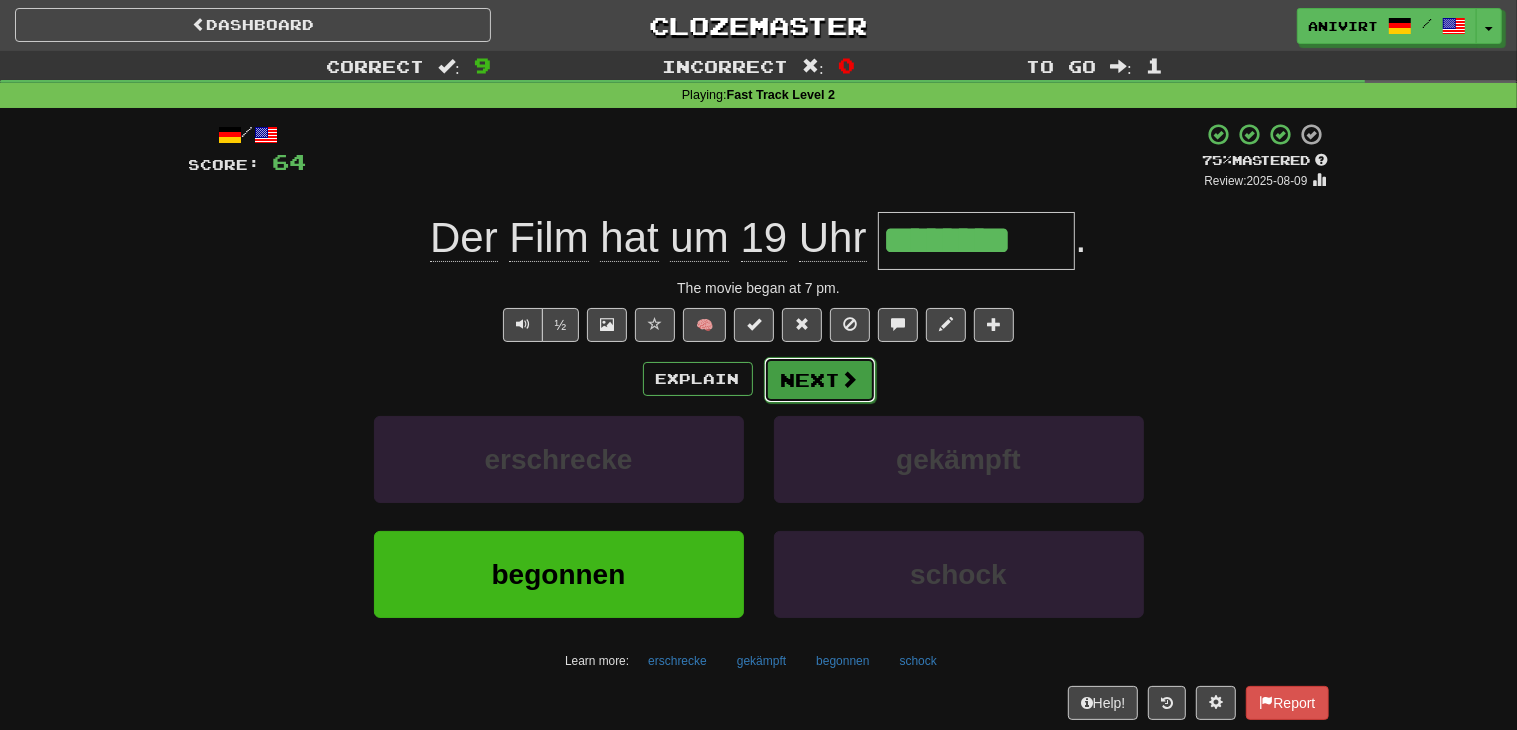click at bounding box center (850, 379) 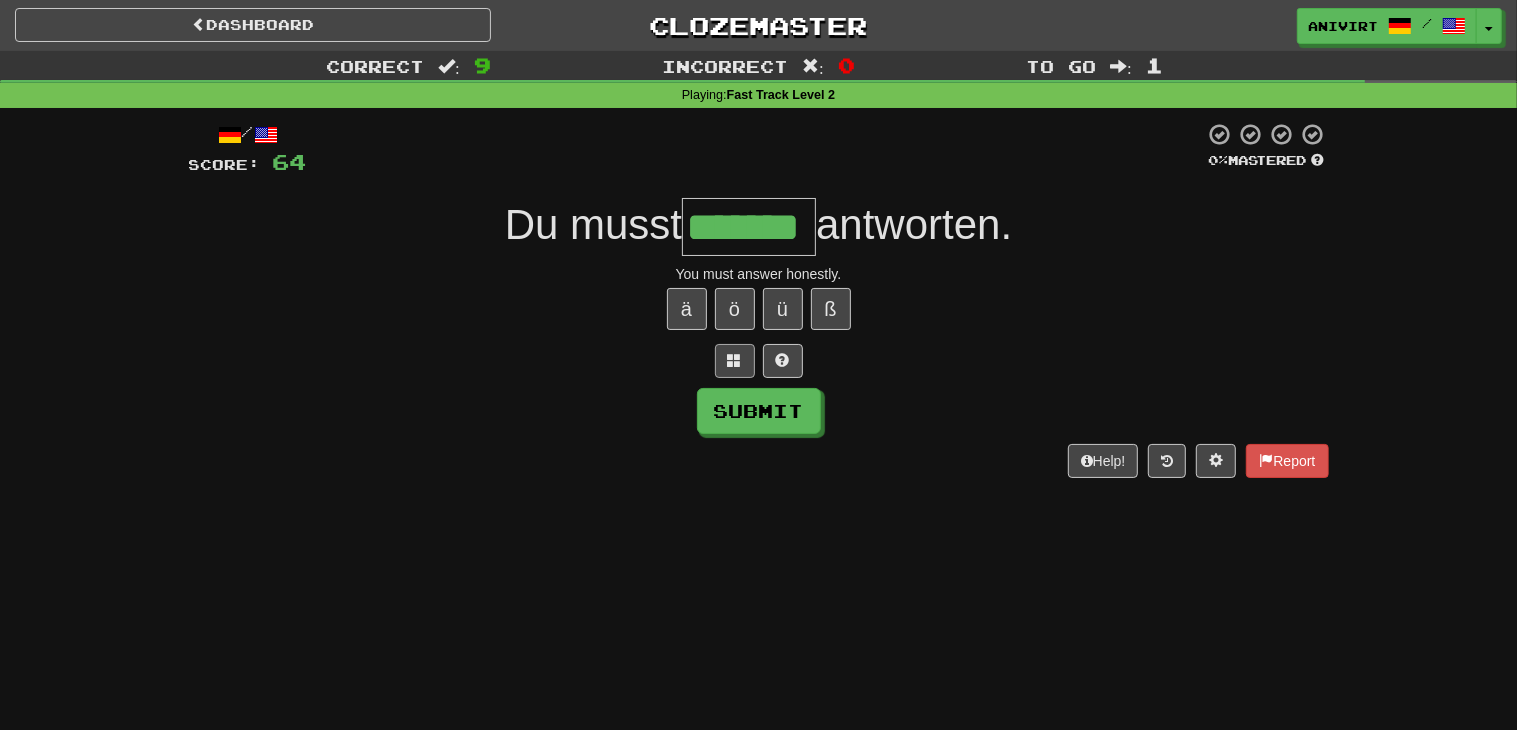 type on "*******" 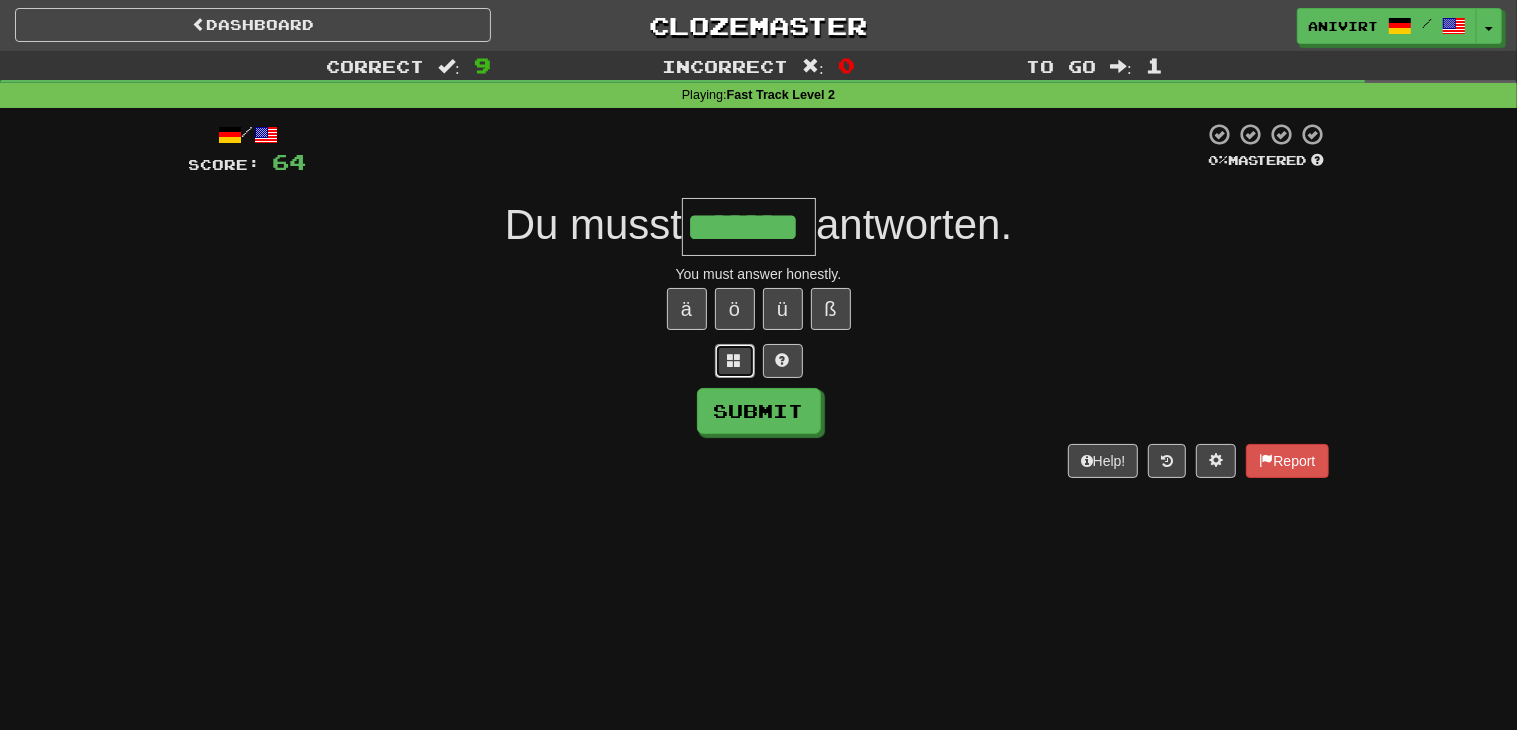 click at bounding box center (735, 361) 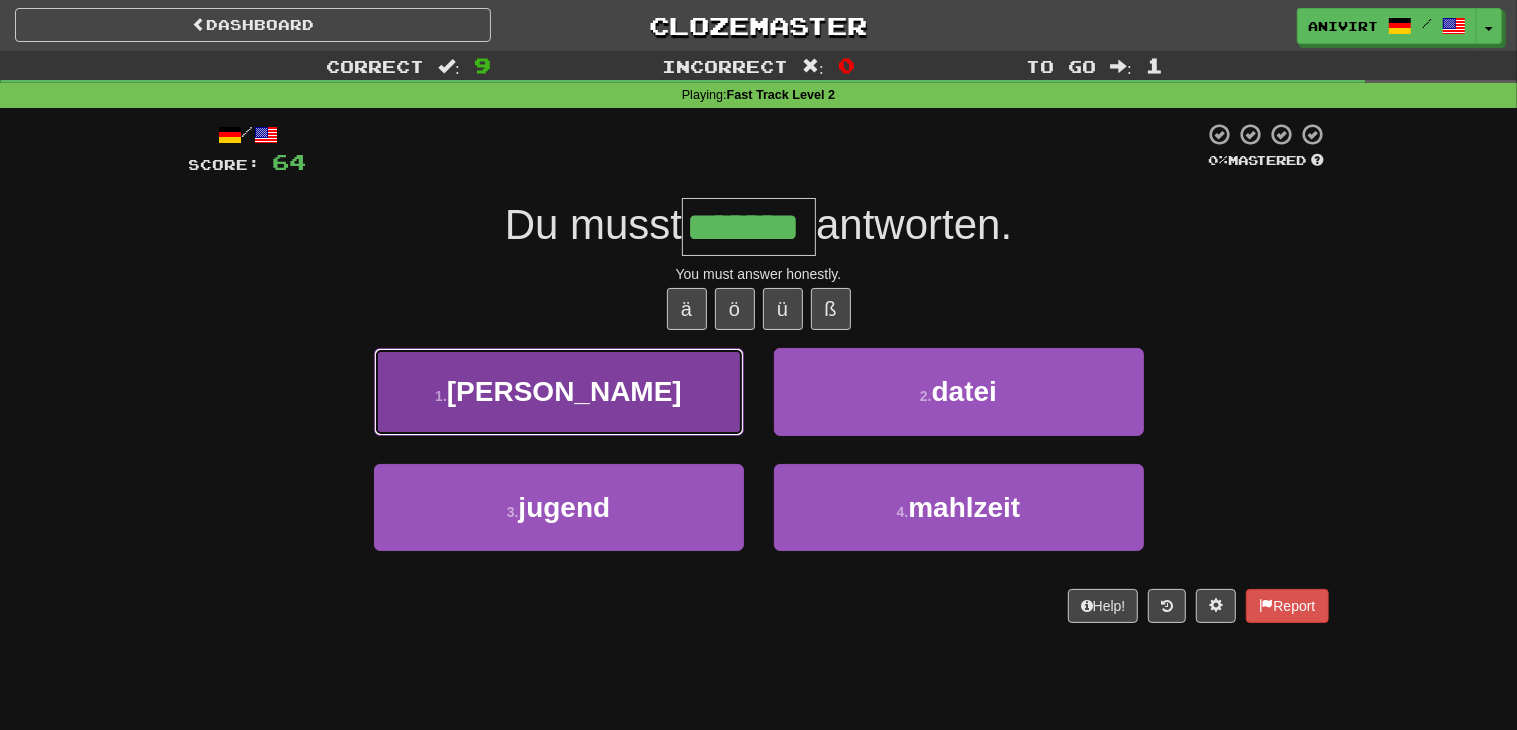 click on "1 .  ehrlich" at bounding box center (559, 391) 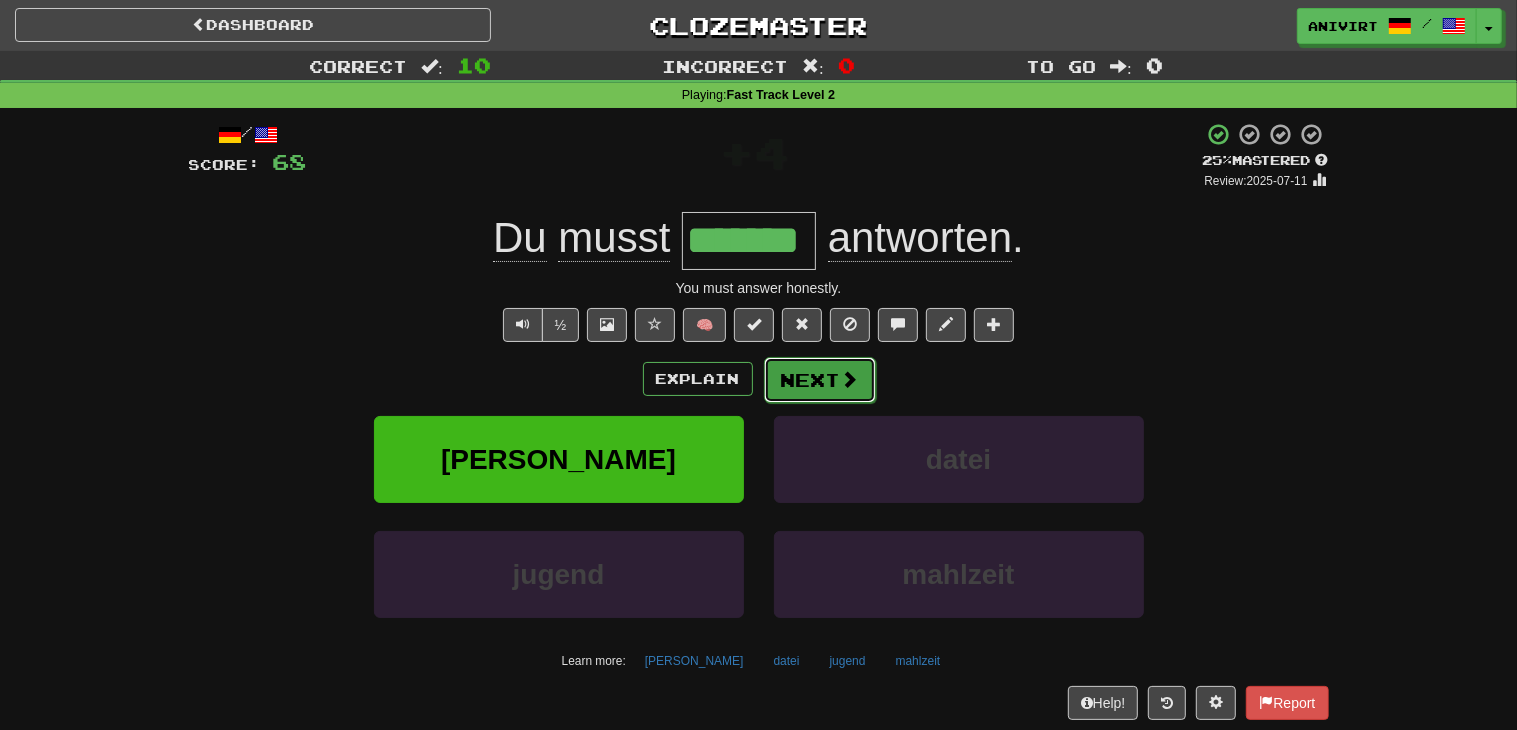 click on "Next" at bounding box center (820, 380) 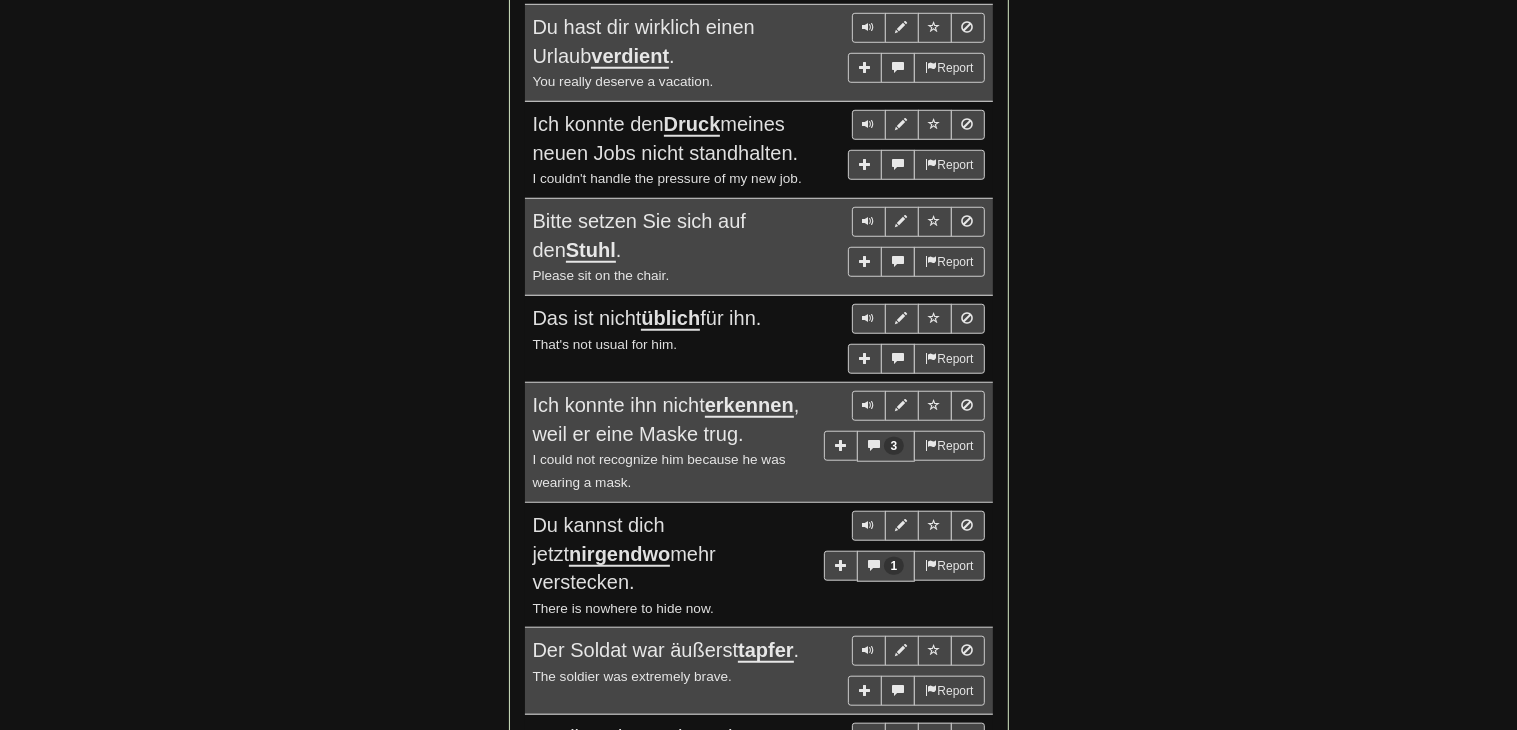 scroll, scrollTop: 1109, scrollLeft: 0, axis: vertical 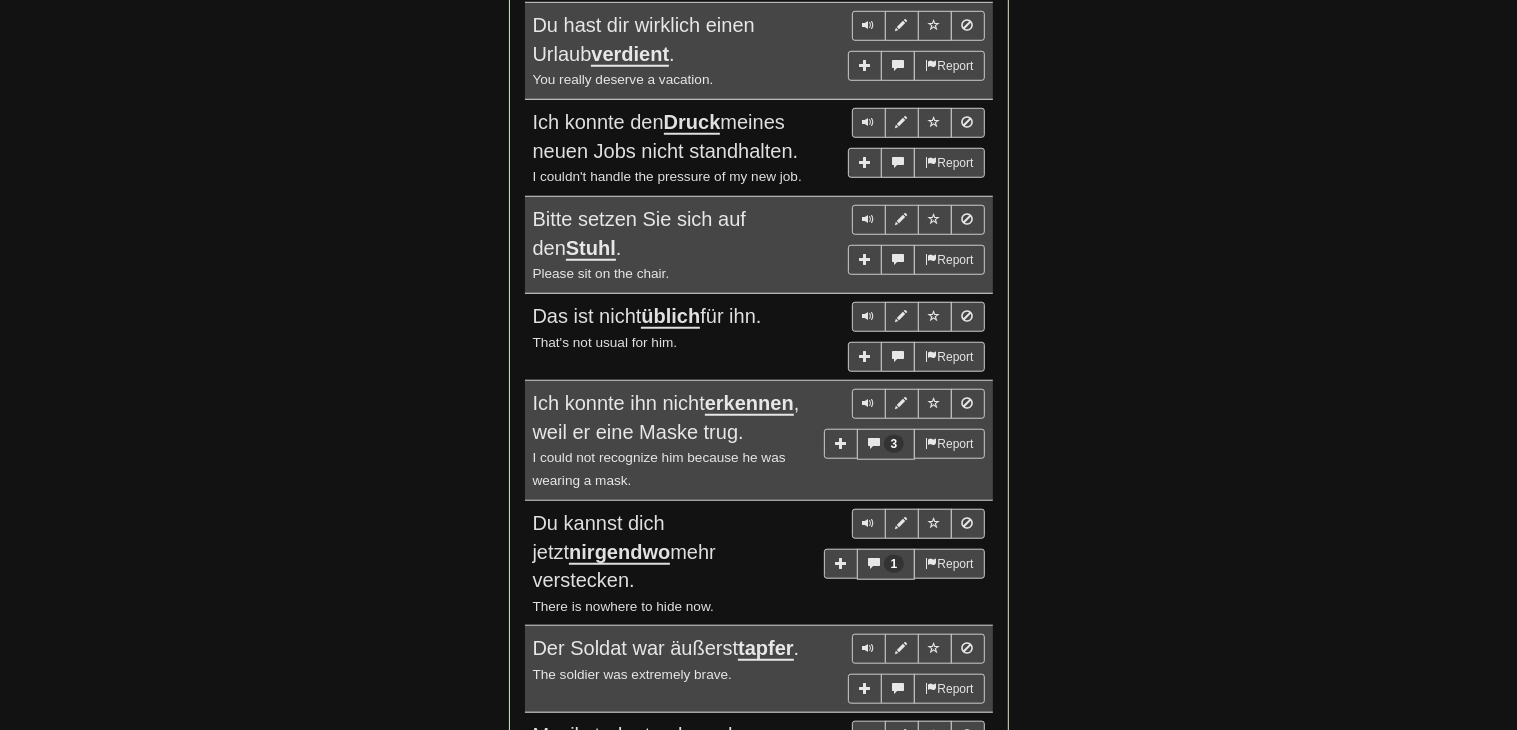 click on "Ich konnte ihn nicht  erkennen , weil er eine Maske trug." at bounding box center (759, 417) 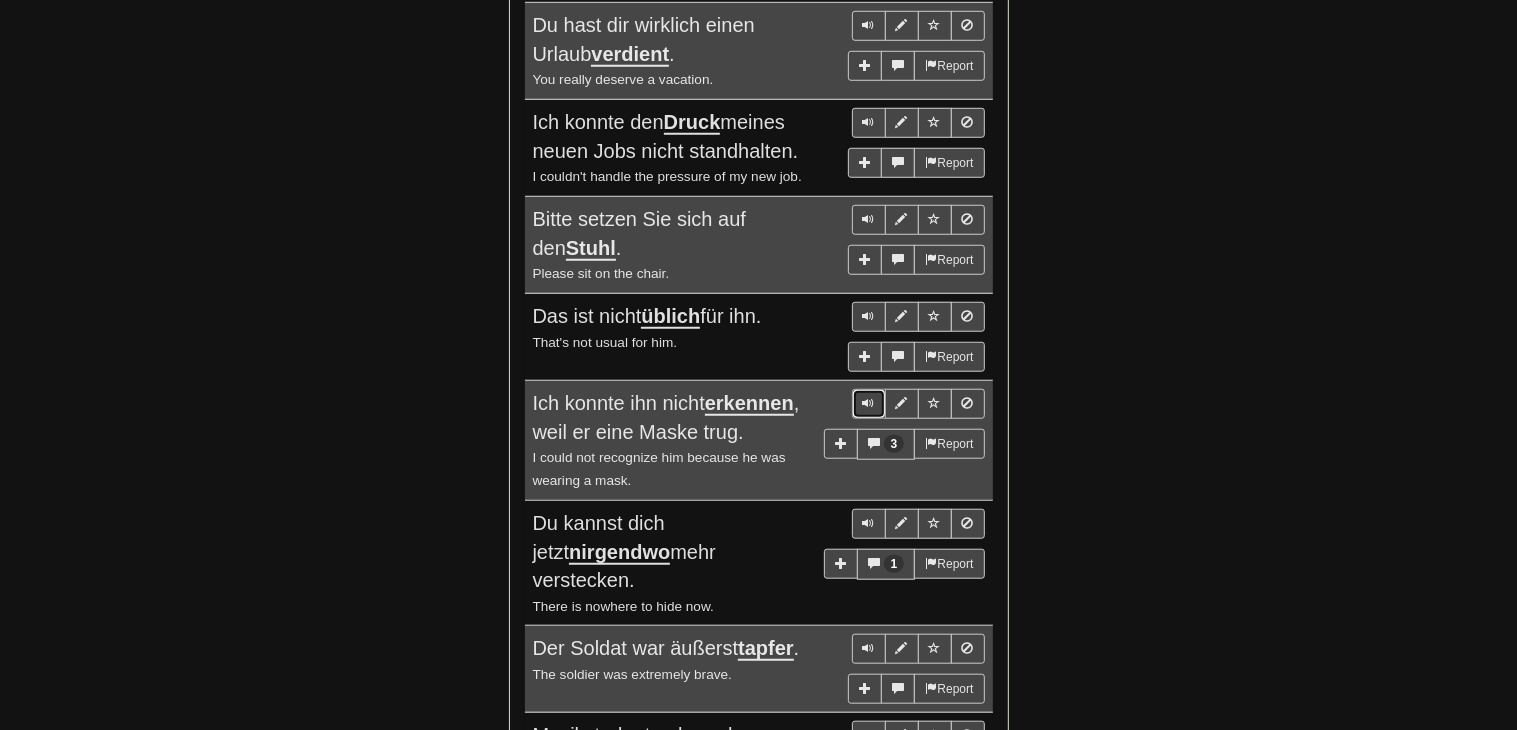 click at bounding box center [869, 403] 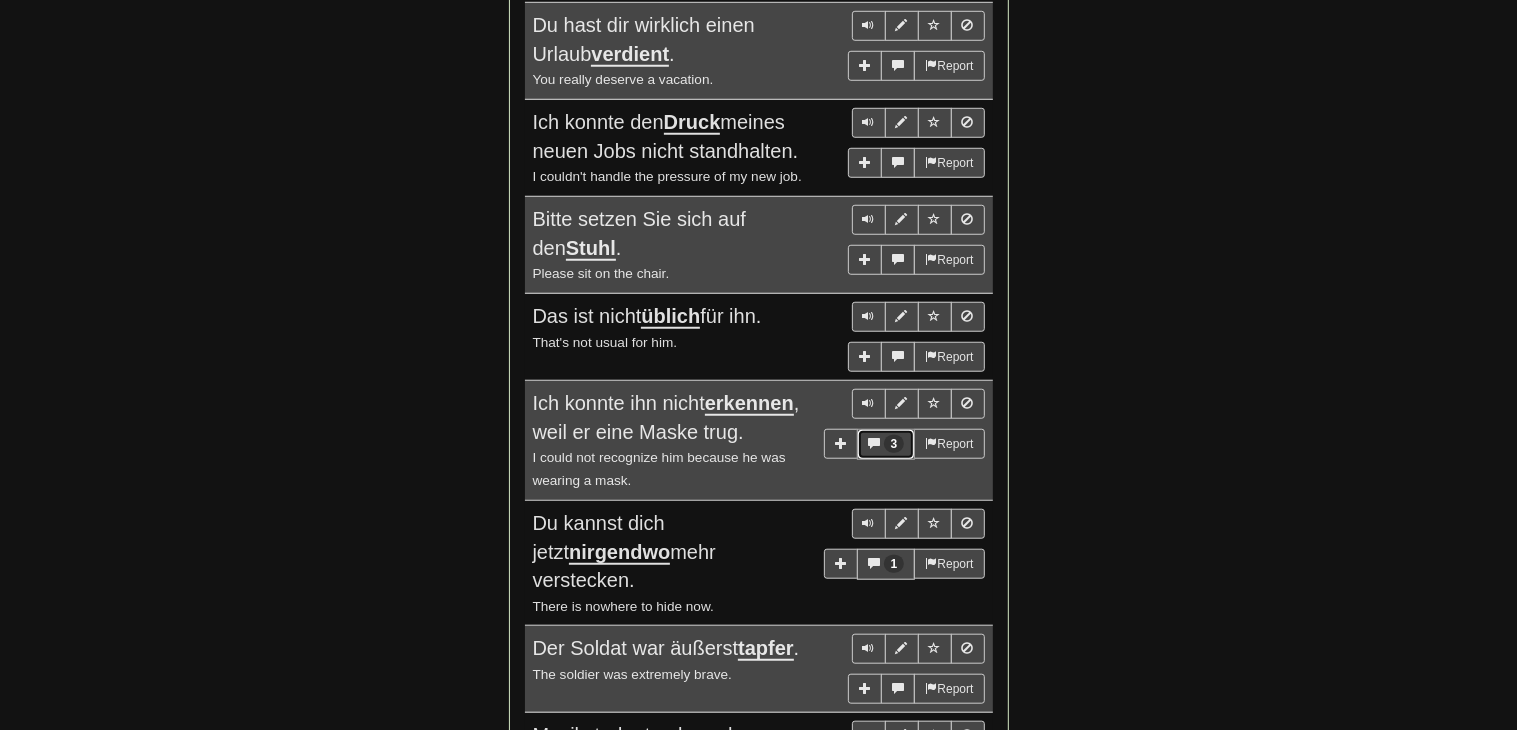 click at bounding box center (874, 443) 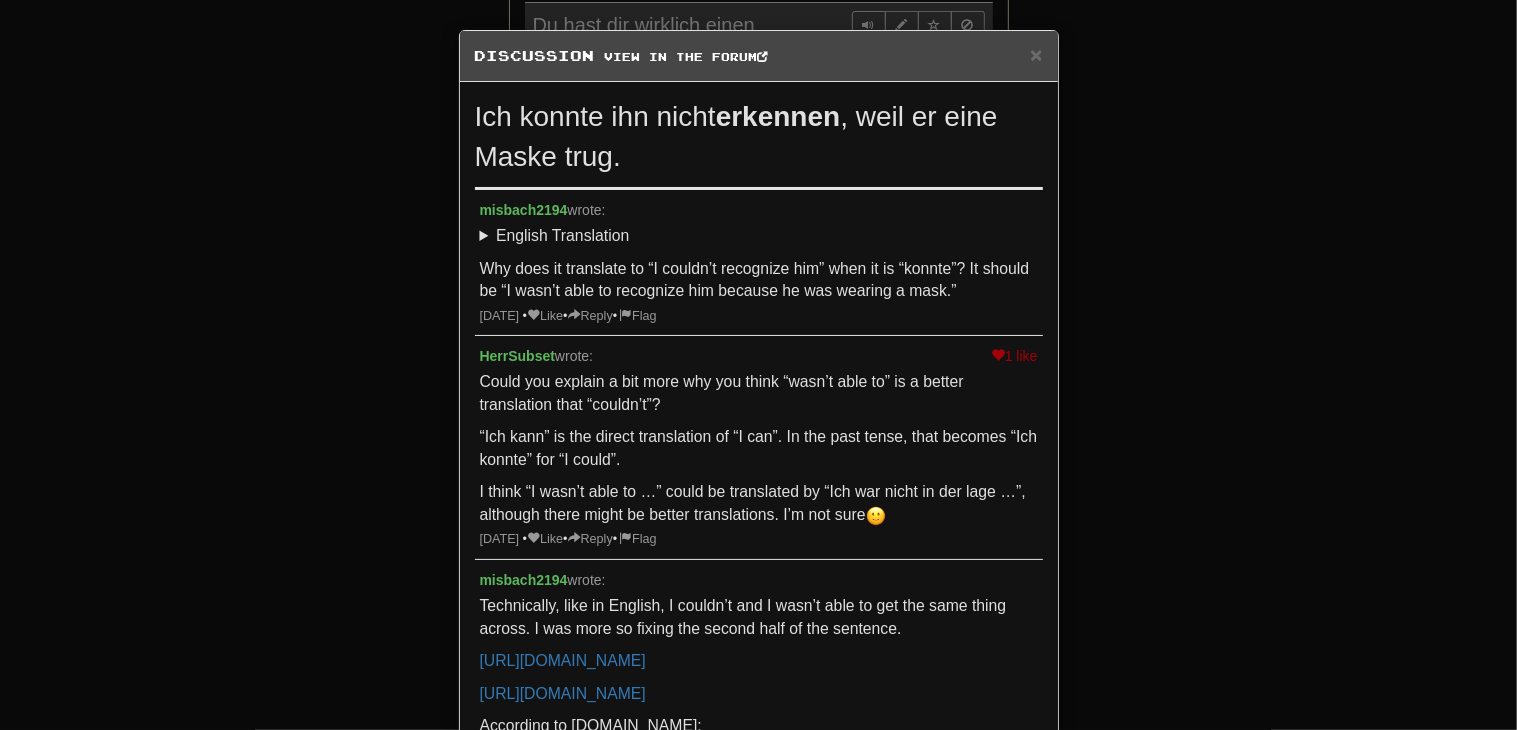 click on "× Discussion View in the forum  Ich konnte ihn nicht  erkennen , weil er eine Maske trug.
misbach2194
wrote:
English Translation
I wasn’t able to recognize him because he was wearing a mask.
Why does it translate to “I couldn’t recognize him” when it is “konnte”? It should be “I wasn’t able to recognize him because he was wearing a mask.”
10 months ago
•
Like
•
Reply
•
Flag
1
like
HerrSubset
wrote:
Could you explain a bit more why you think “wasn’t able to” is a better translation that “couldn’t”?
“Ich kann” is the direct translation of “I can”. In the past tense, that becomes “Ich konnte” for “I could”.
I think “I wasn’t able to …” could be translated by “Ich war nicht in der lage …”, although there might be better translations. I’m not sure
10 months ago
•
Like
•
Reply
•
Flag
misbach2194
wrote:
According to dict.cc:" at bounding box center [758, 365] 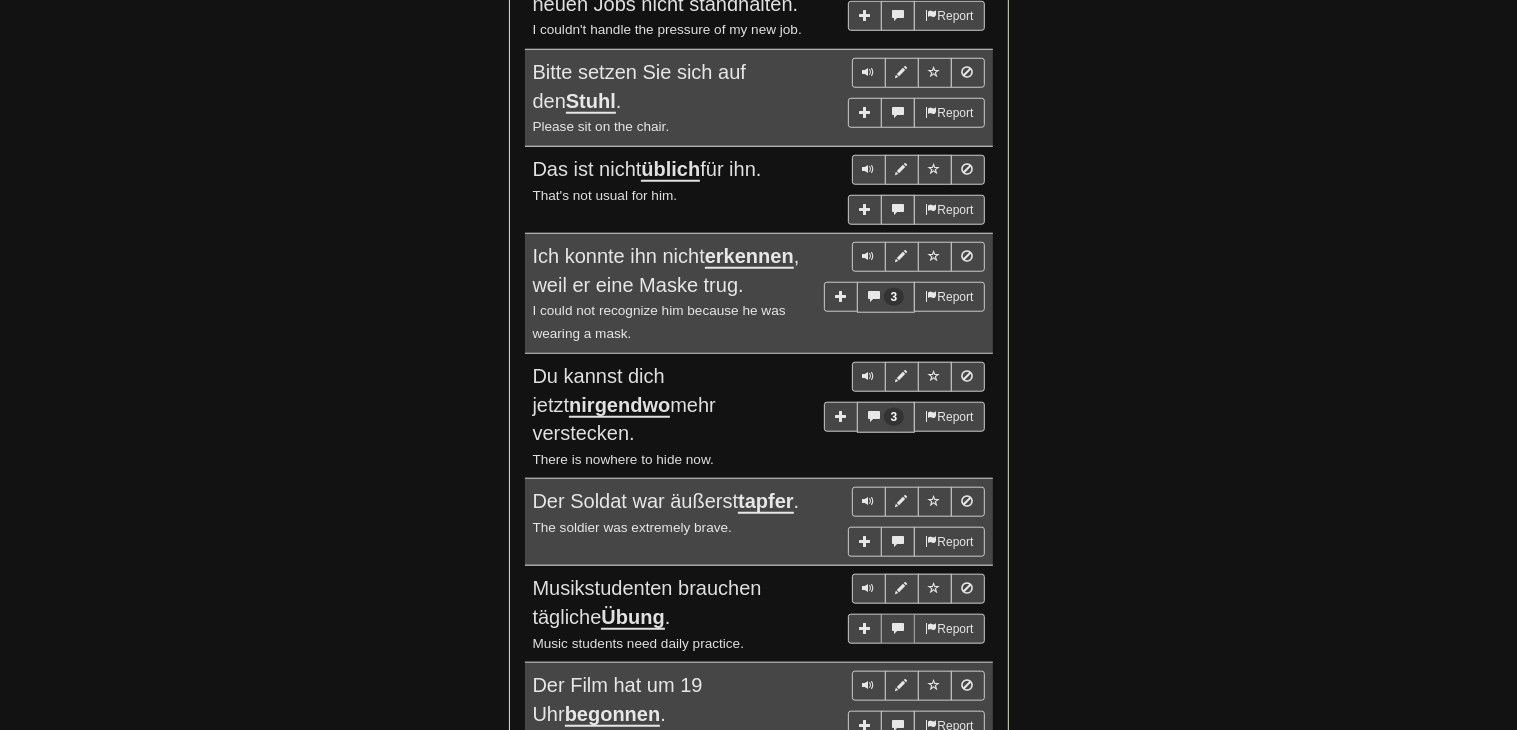scroll, scrollTop: 1247, scrollLeft: 0, axis: vertical 